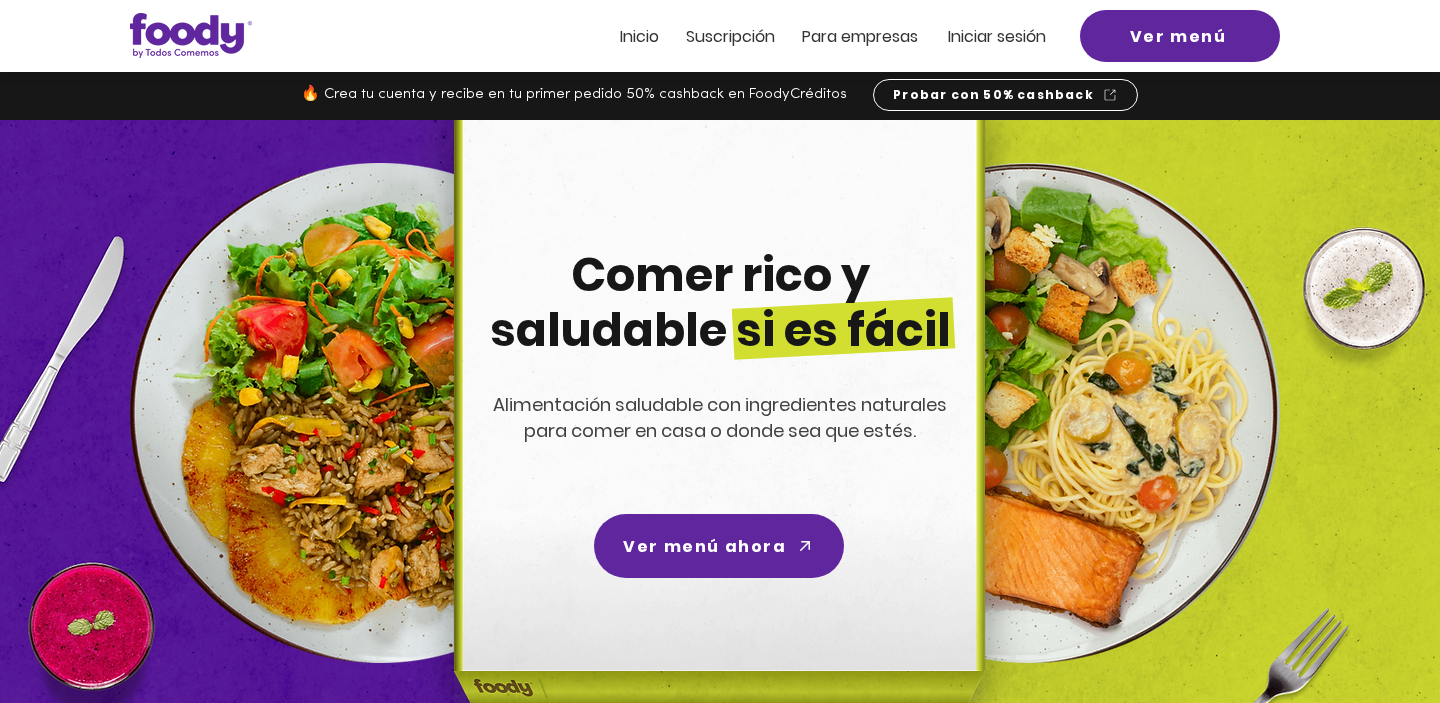 scroll, scrollTop: 0, scrollLeft: 0, axis: both 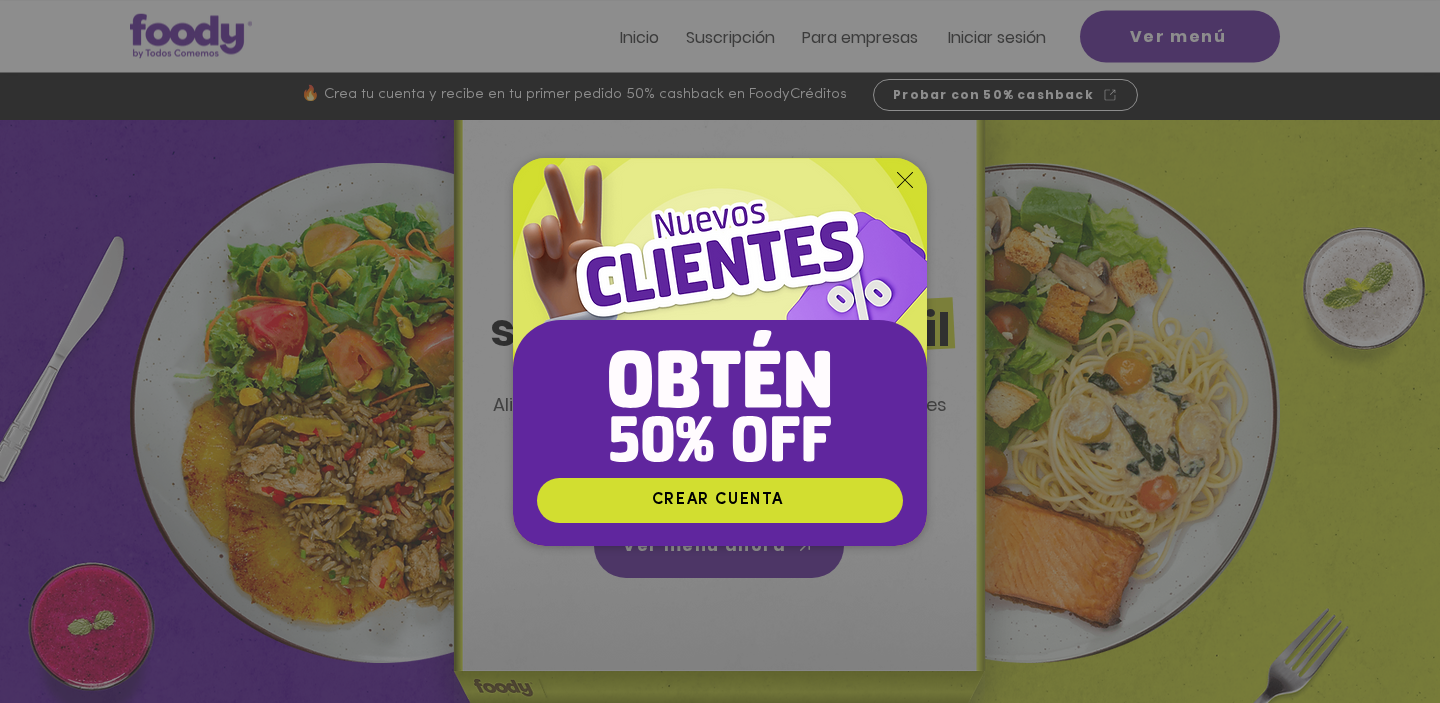 click 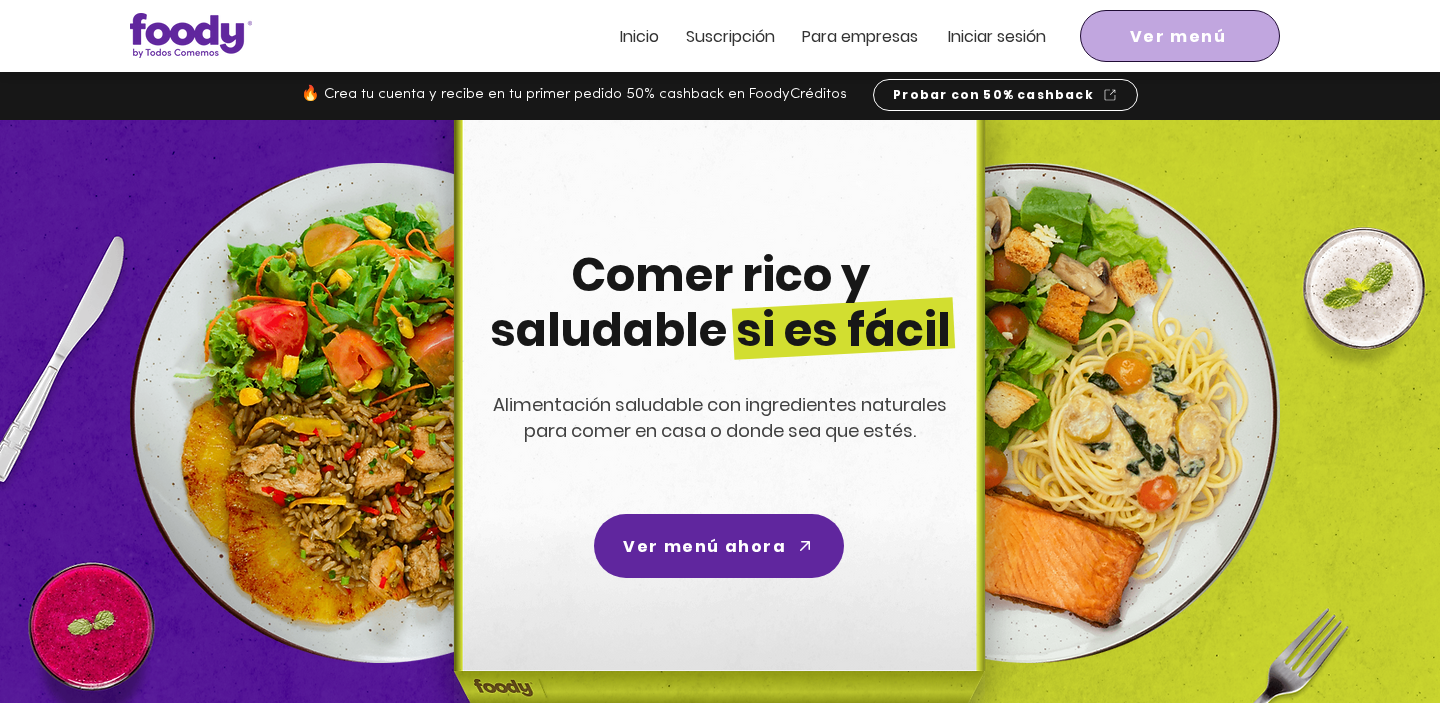 click on "Ver menú" at bounding box center [1180, 36] 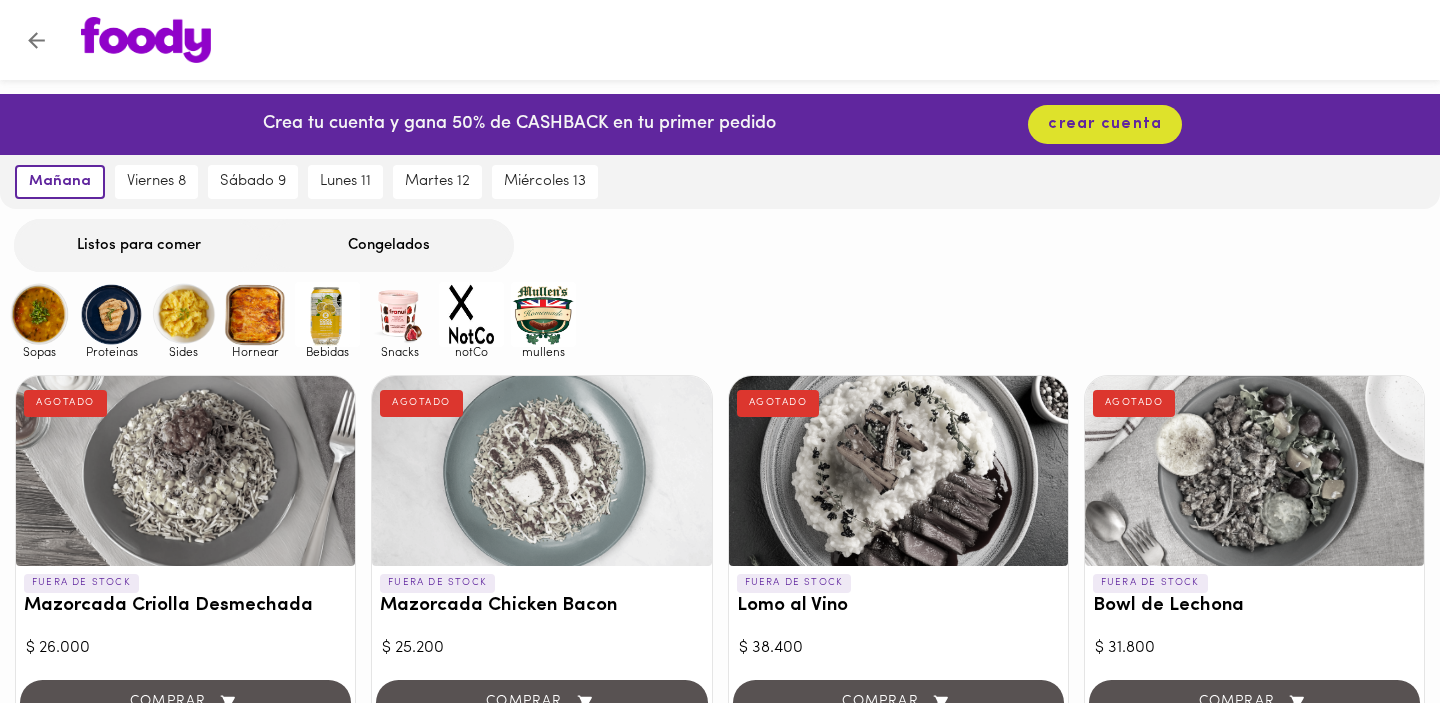 scroll, scrollTop: 0, scrollLeft: 0, axis: both 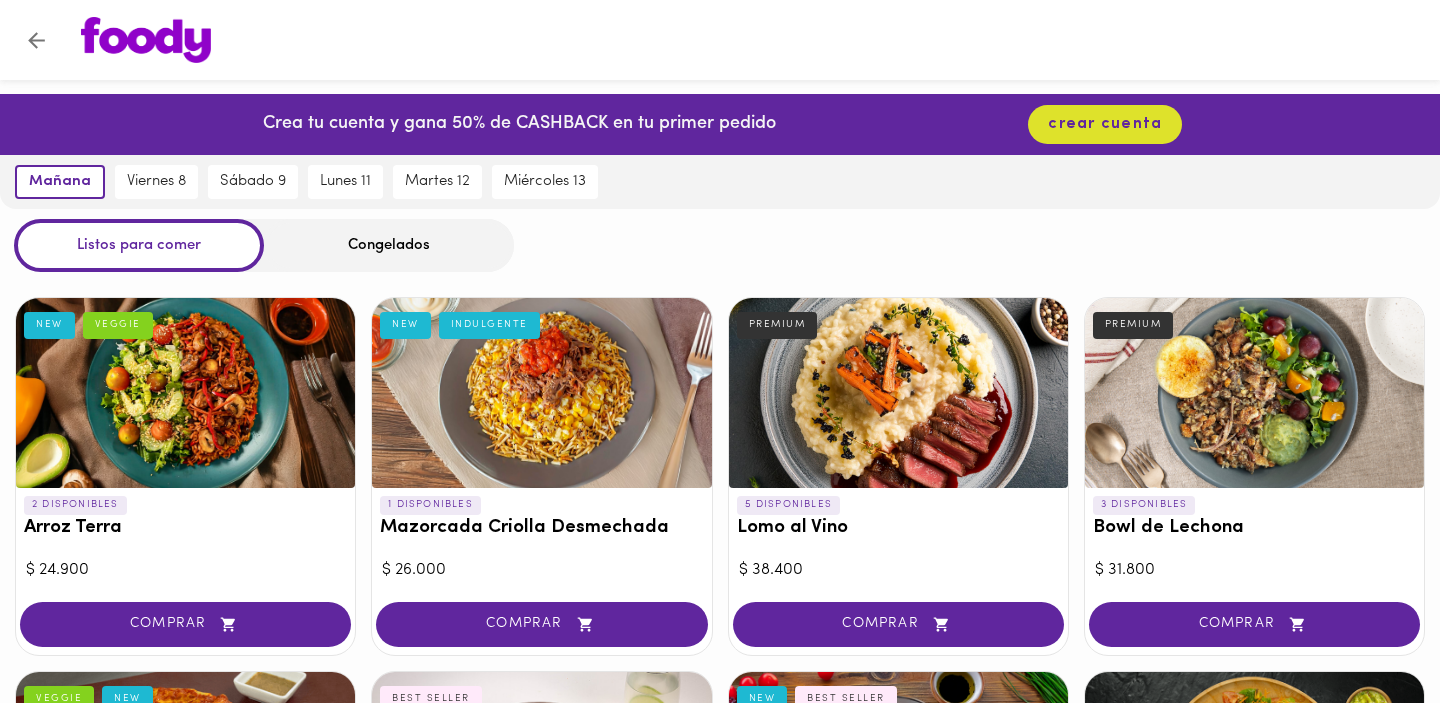 click on "Congelados" at bounding box center (389, 245) 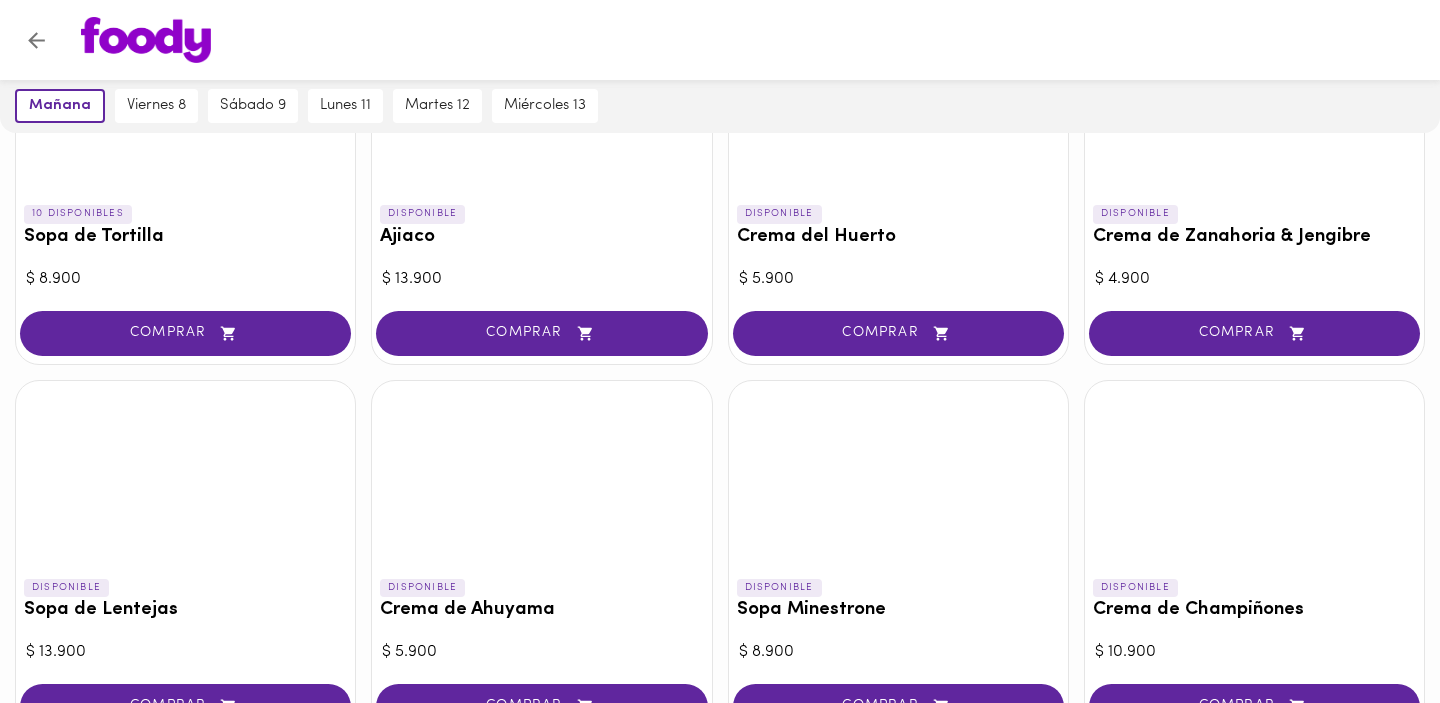 scroll, scrollTop: 433, scrollLeft: 0, axis: vertical 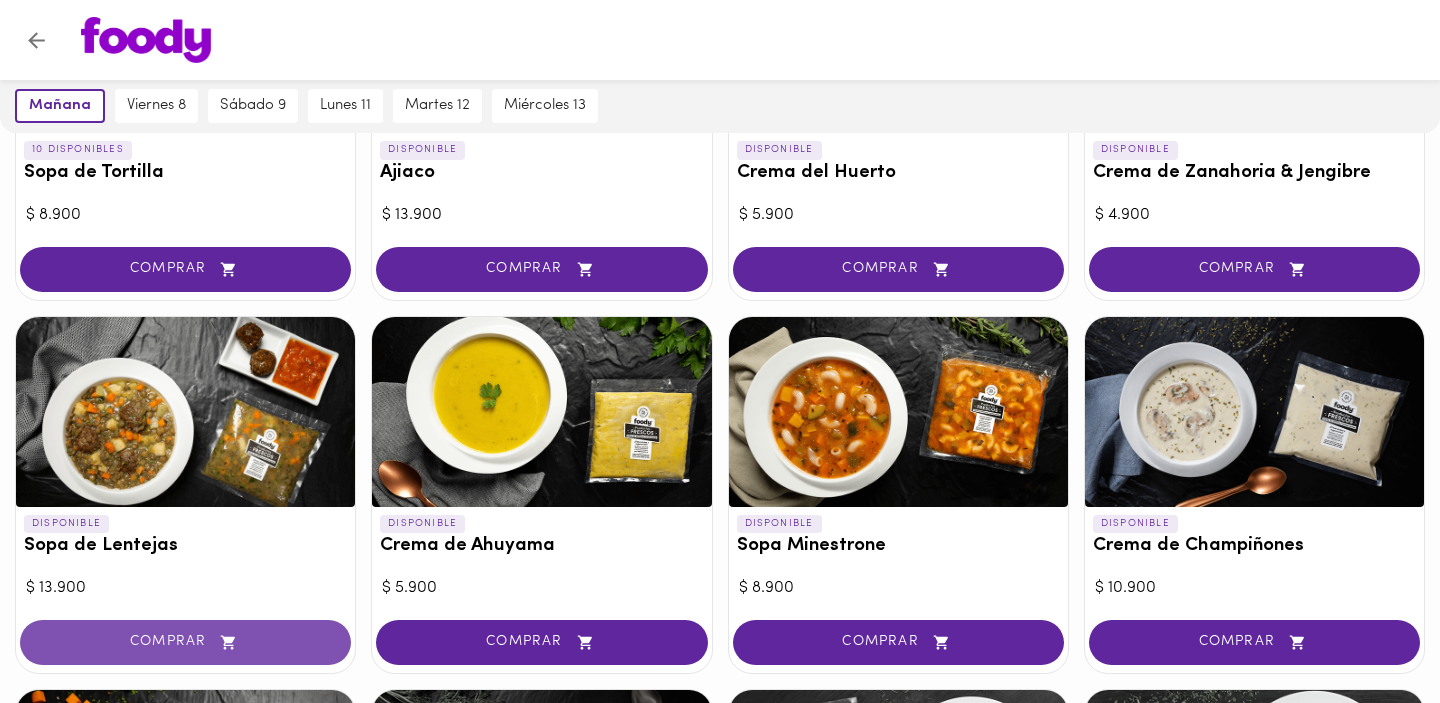 click 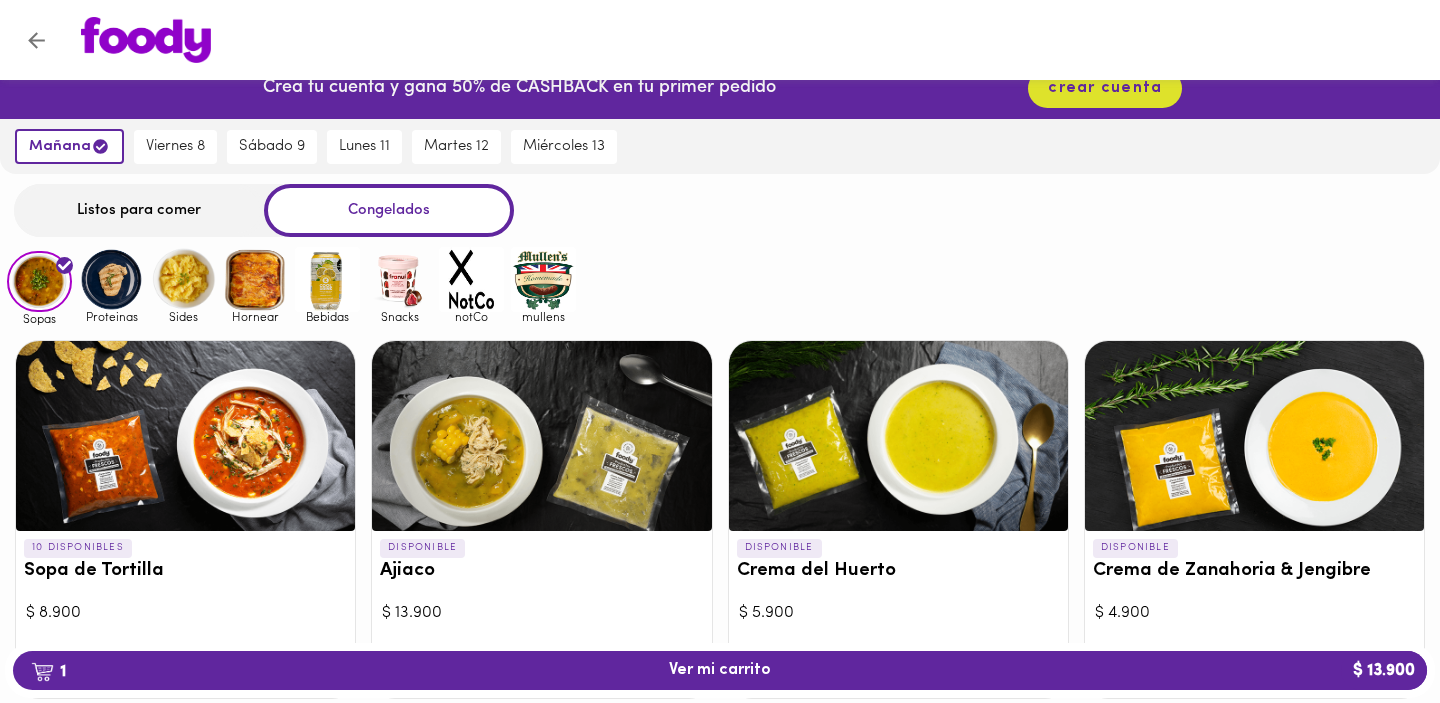 scroll, scrollTop: 0, scrollLeft: 0, axis: both 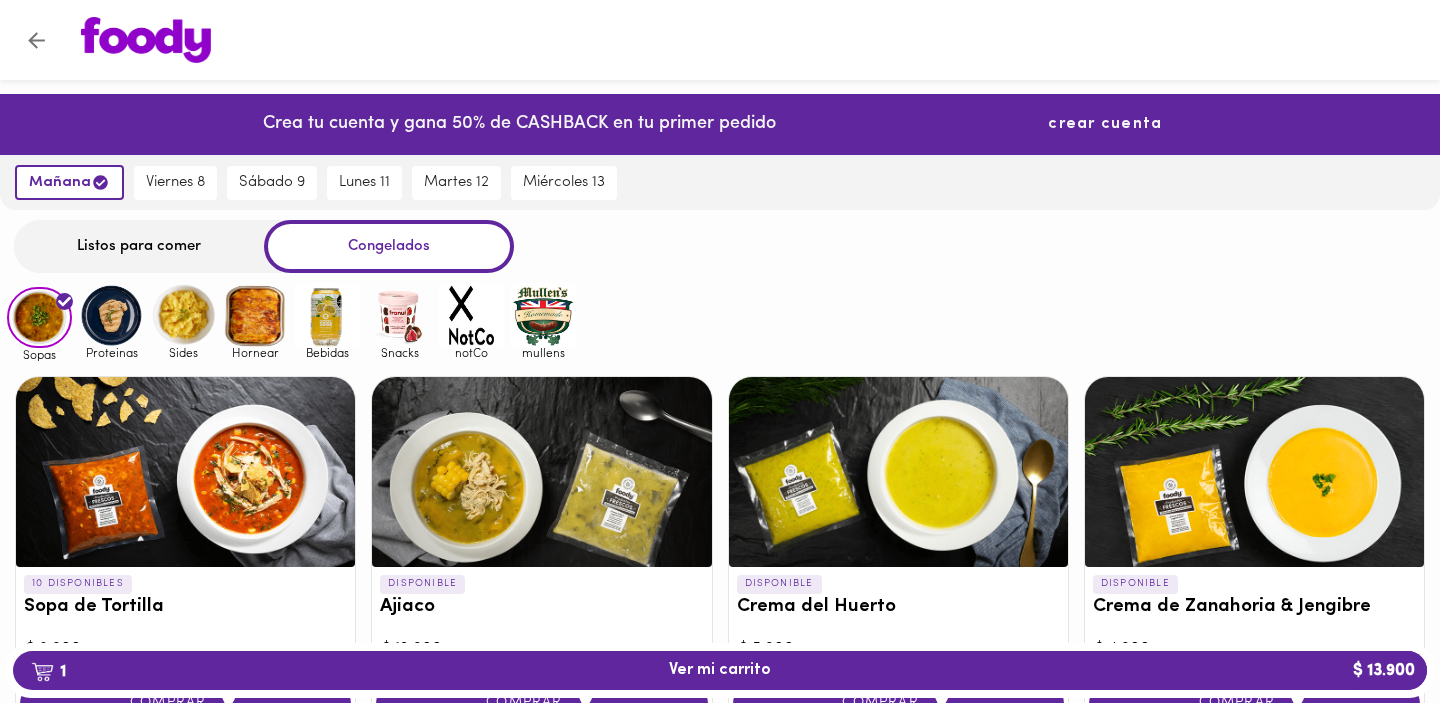 click on "crear cuenta" at bounding box center (1105, 124) 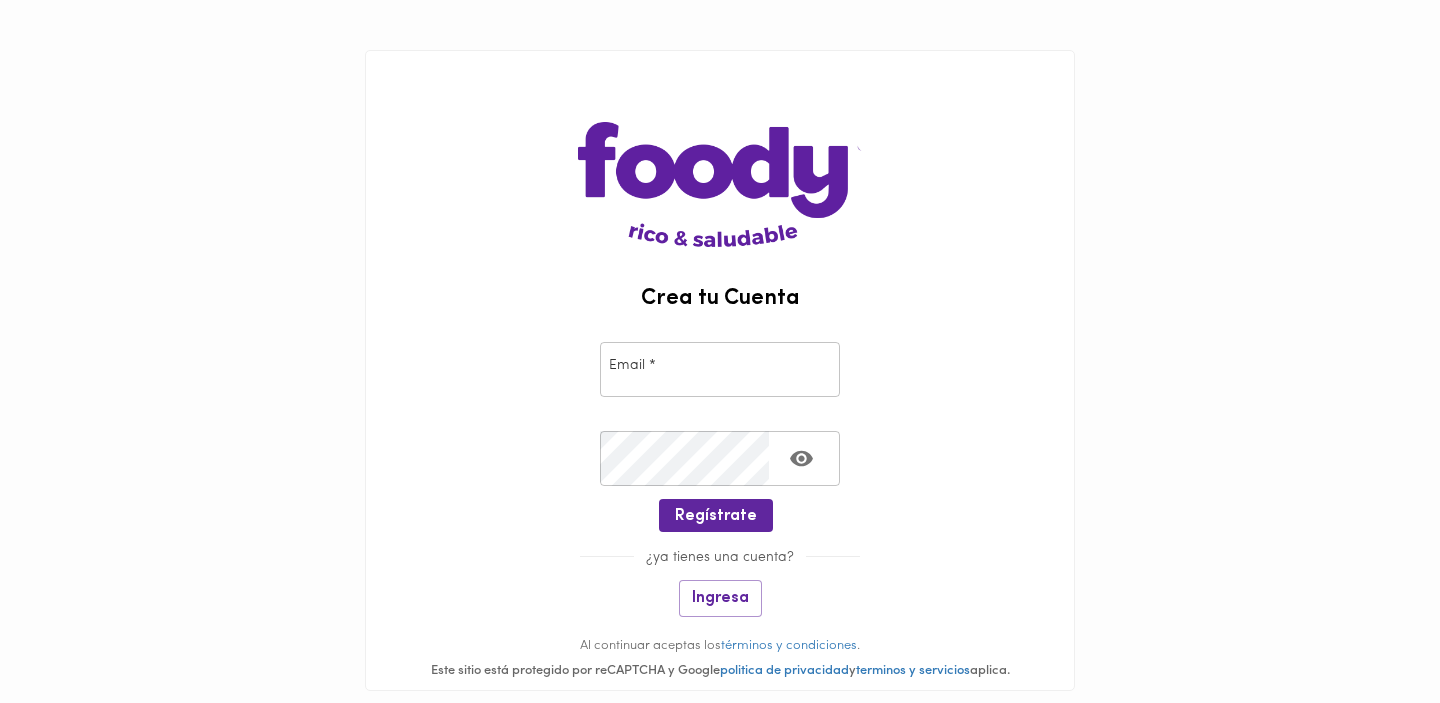 click at bounding box center (720, 369) 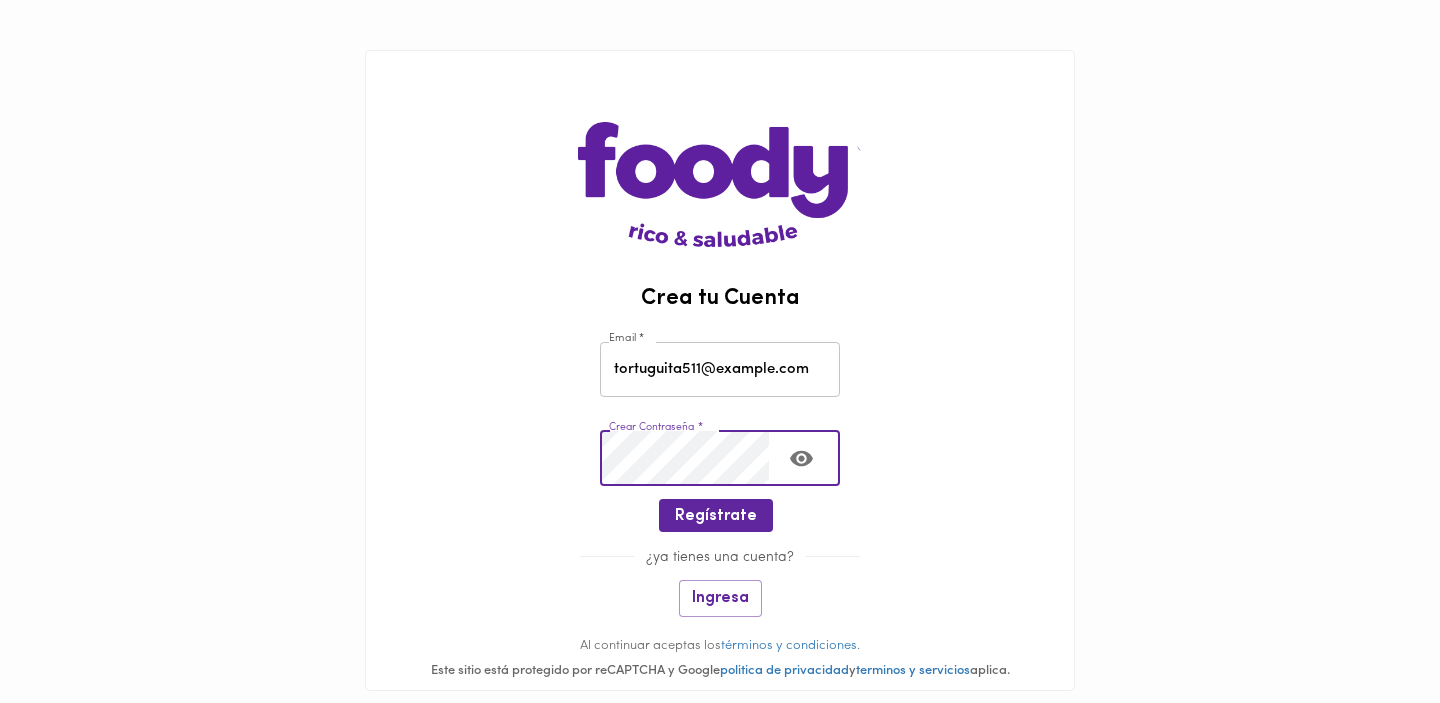 click 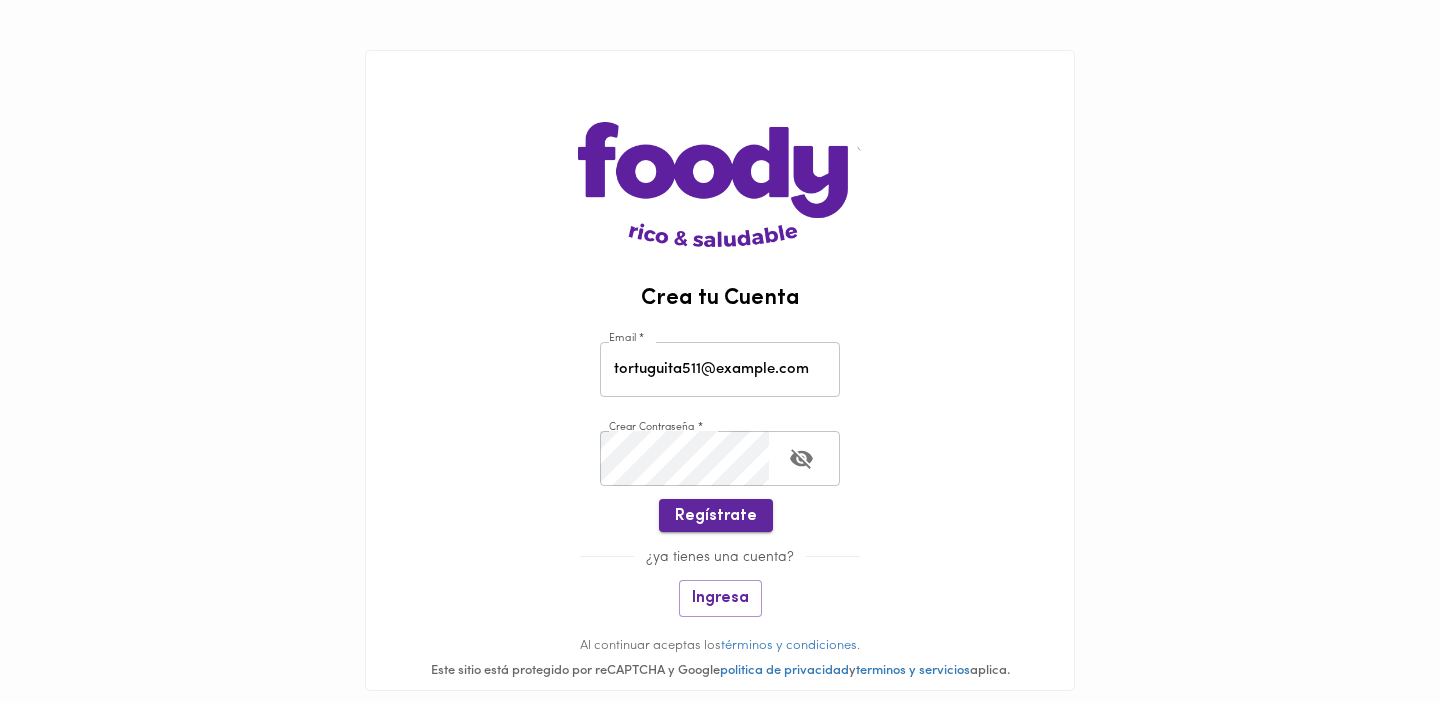 click on "Regístrate" at bounding box center [716, 515] 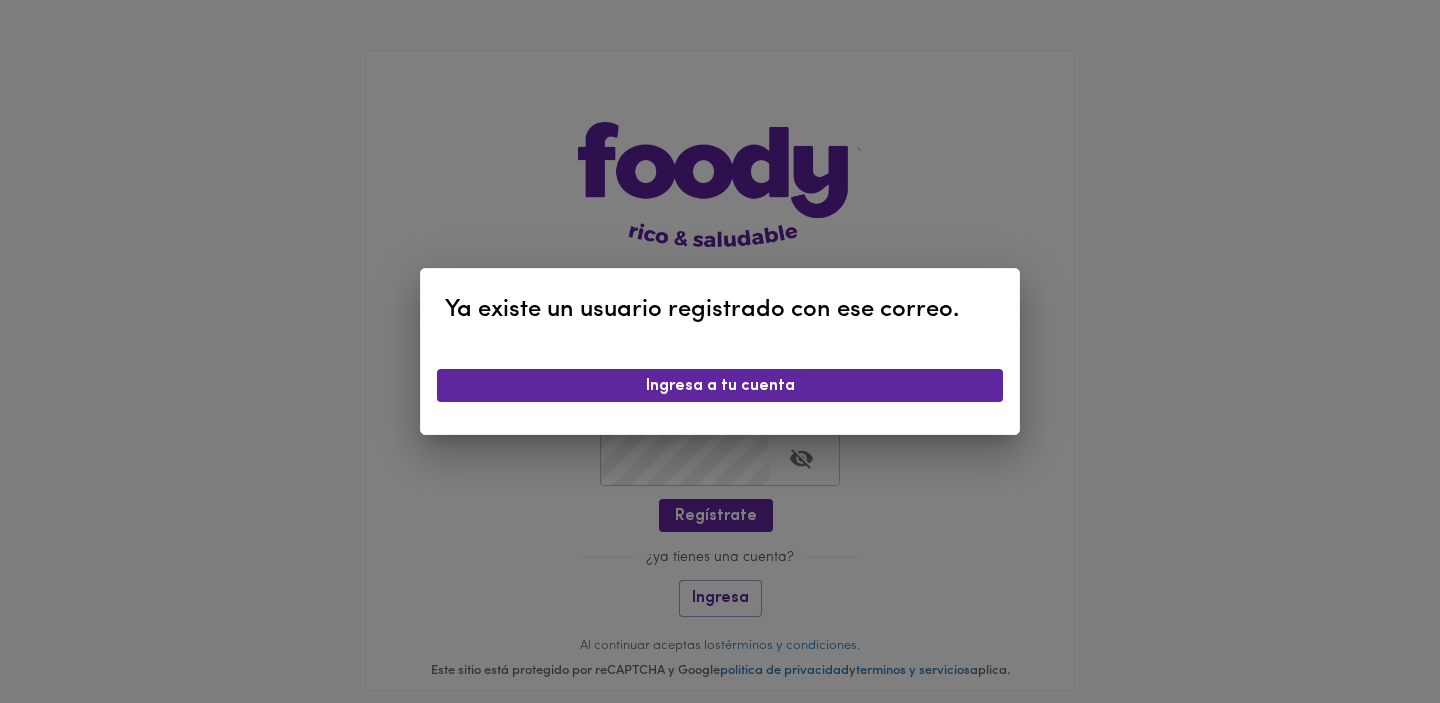click on "Ya existe un usuario registrado con ese correo. Ingresa a tu cuenta" at bounding box center (720, 351) 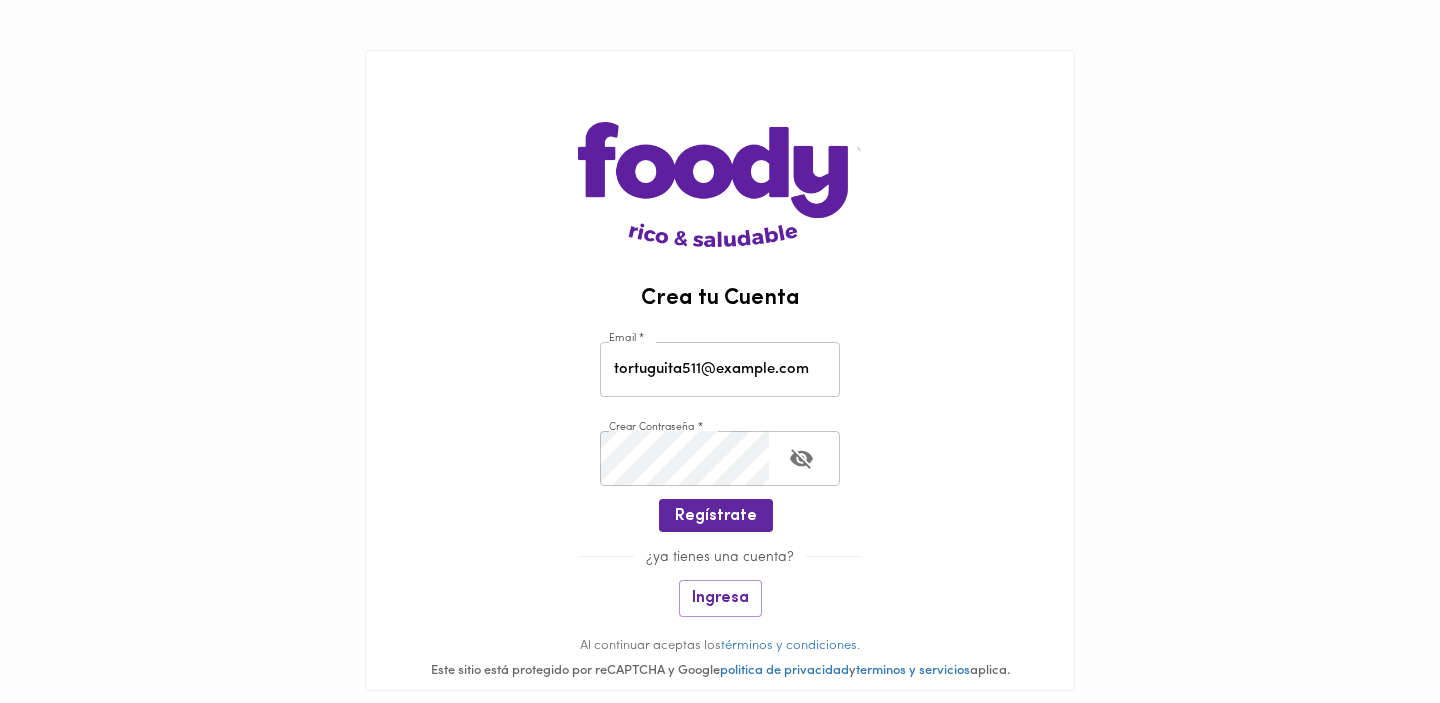 click on "tortuguita511@hotmail.com" at bounding box center (720, 369) 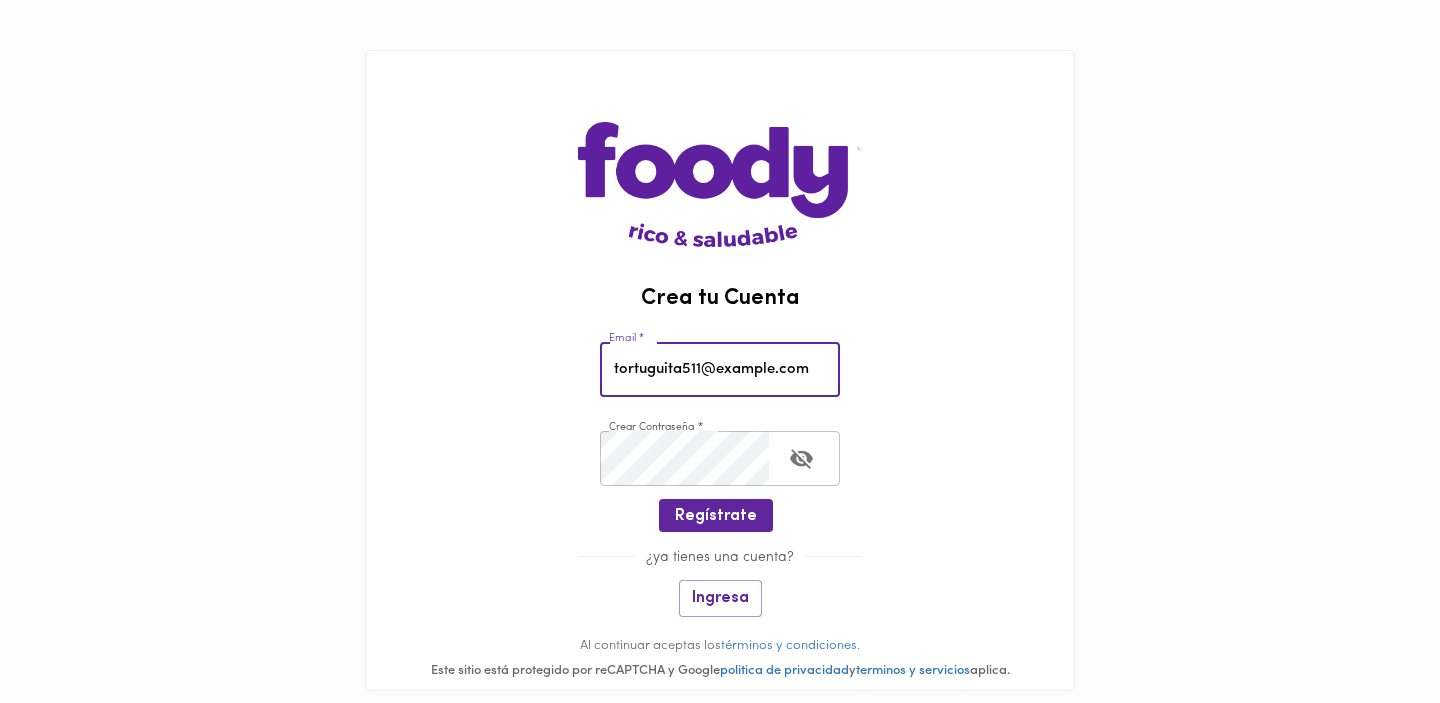 click on "tortuguita511@hotmail.com" at bounding box center [720, 369] 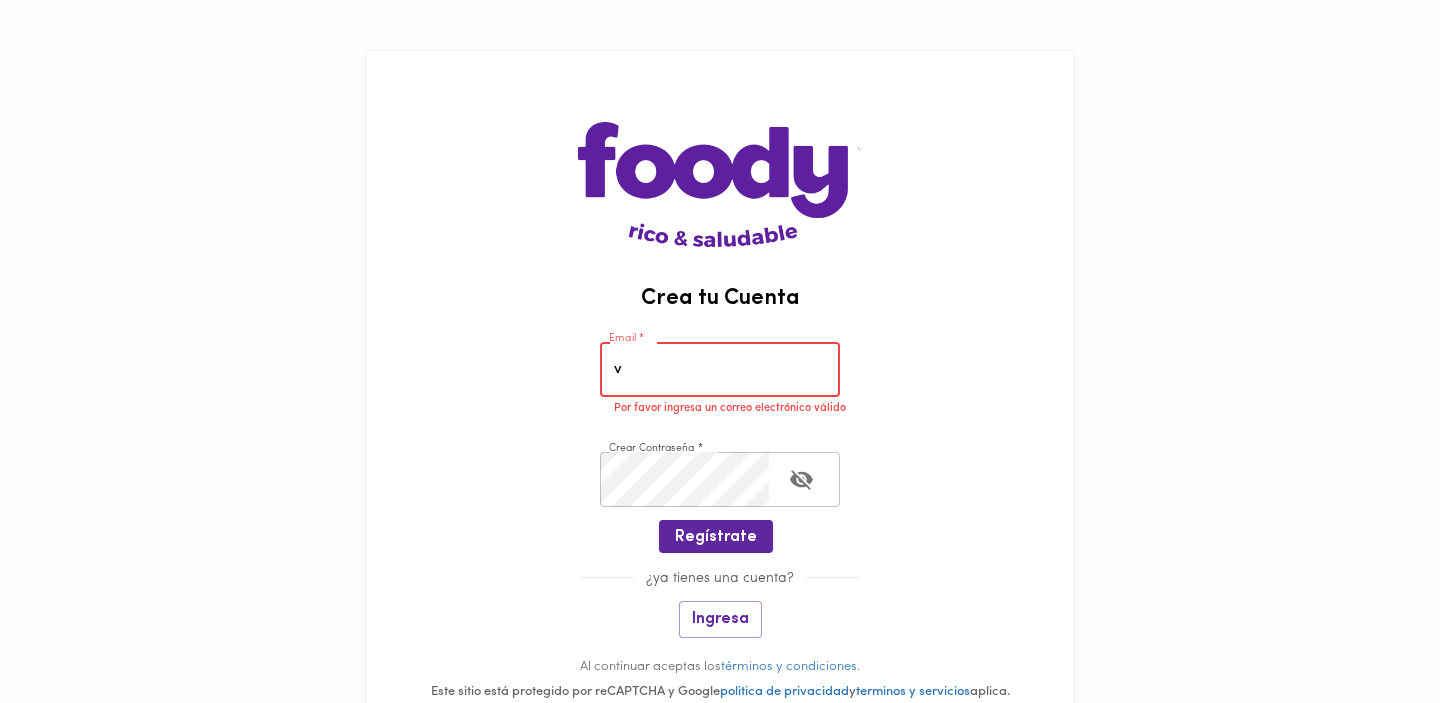 type on "vanu-96@hotmail.com" 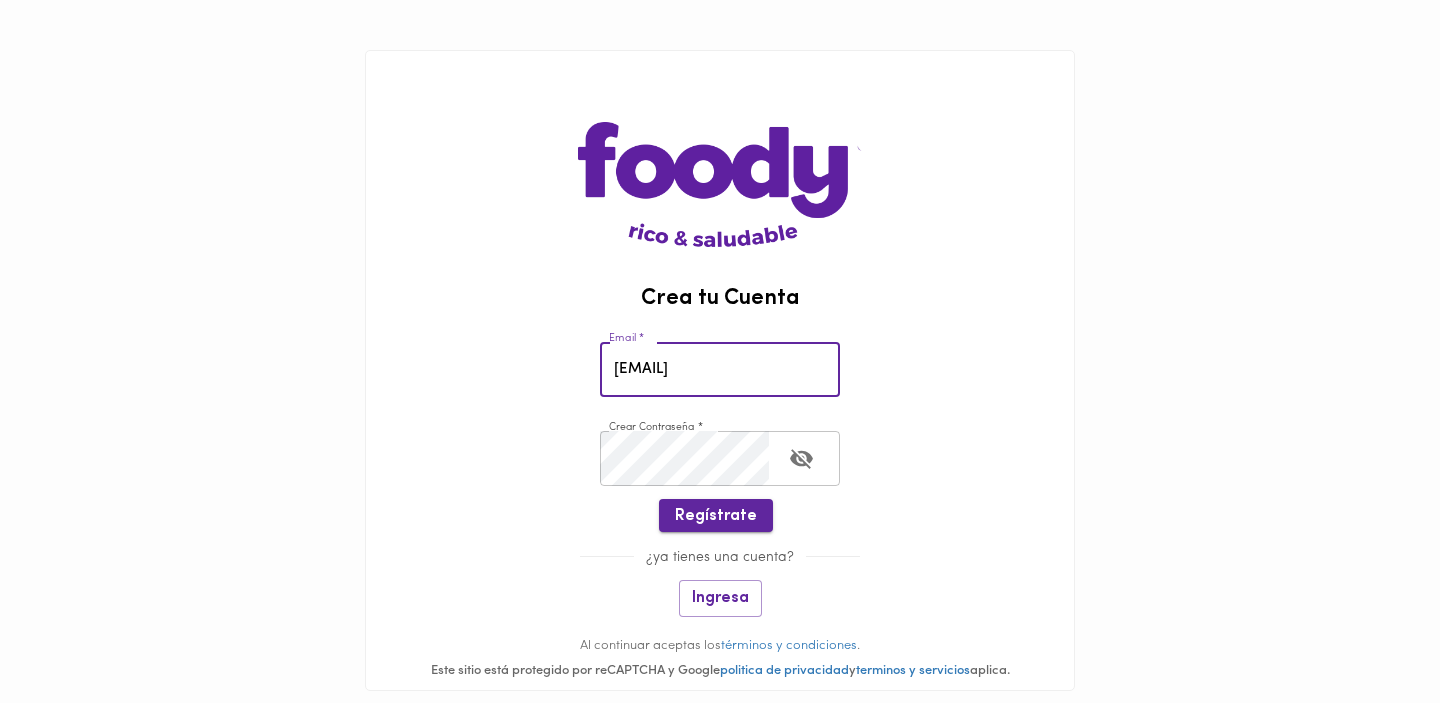 click on "Regístrate" at bounding box center [716, 516] 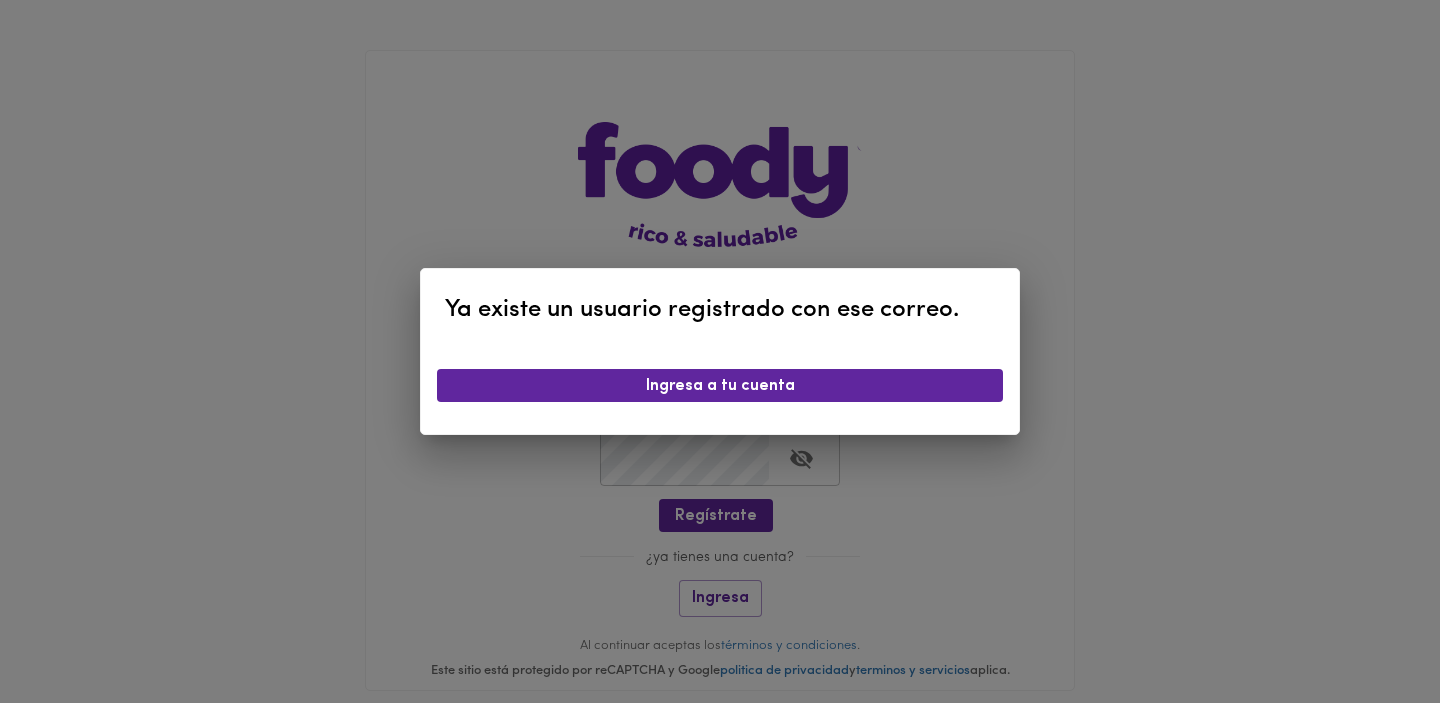 click on "Ya existe un usuario registrado con ese correo. Ingresa a tu cuenta" at bounding box center (720, 351) 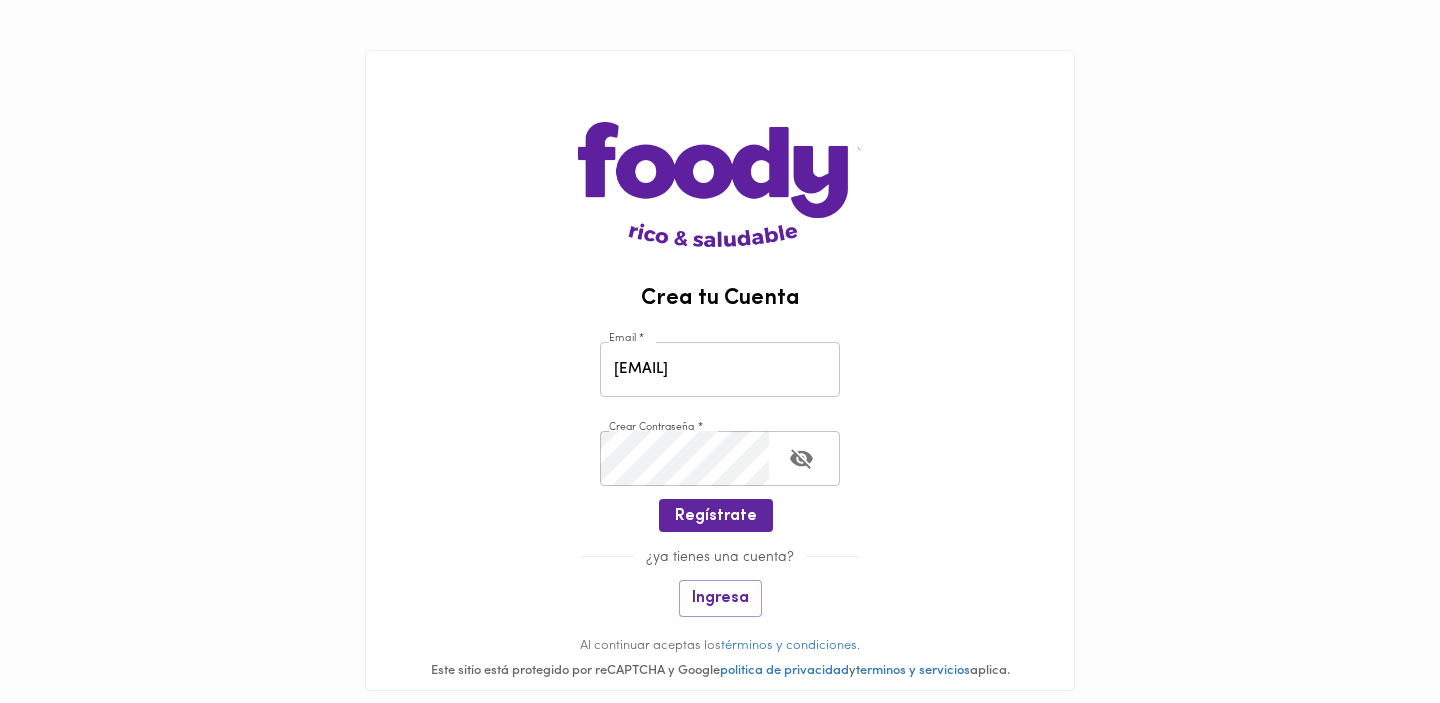 click on "vanu-96@hotmail.com" at bounding box center (720, 369) 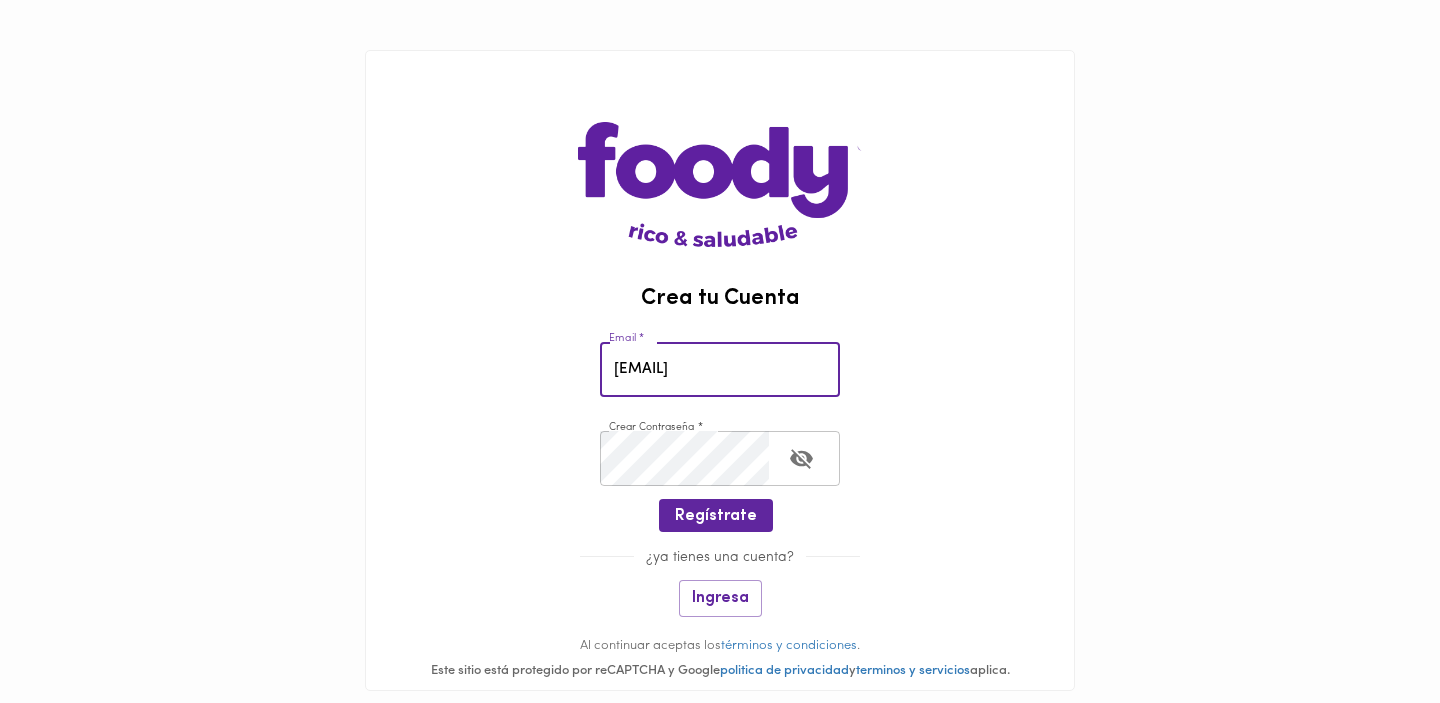 click on "vanu-96@hotmail.com" at bounding box center [720, 369] 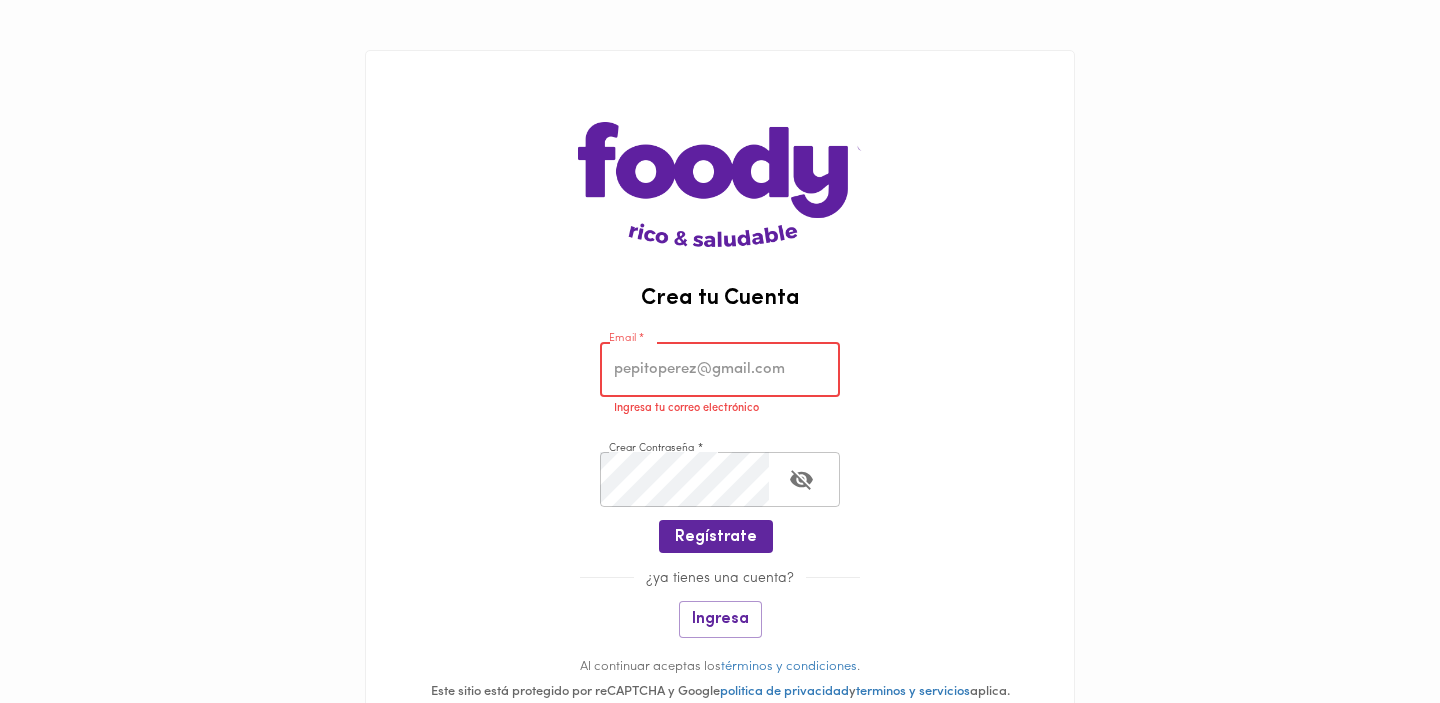 paste on "vanery451@gmail.com" 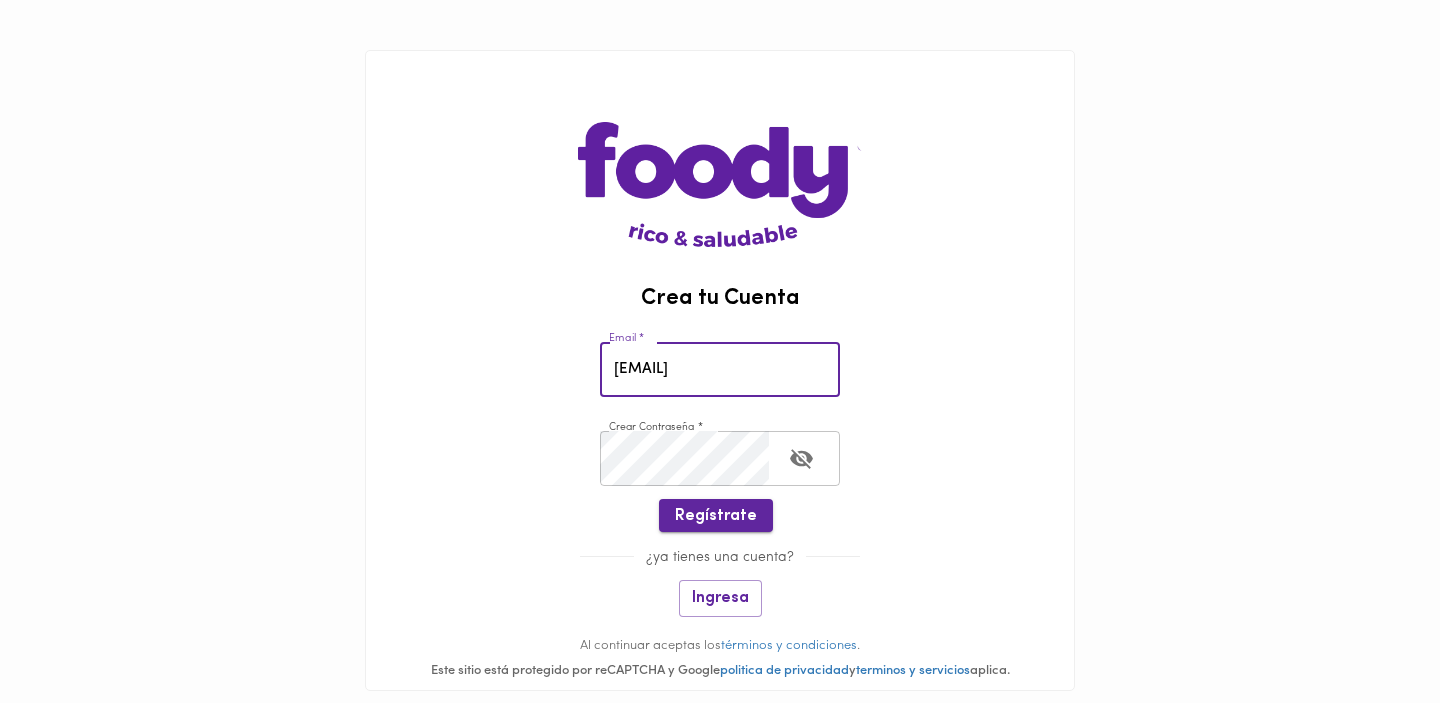 type on "vanery451@gmail.com" 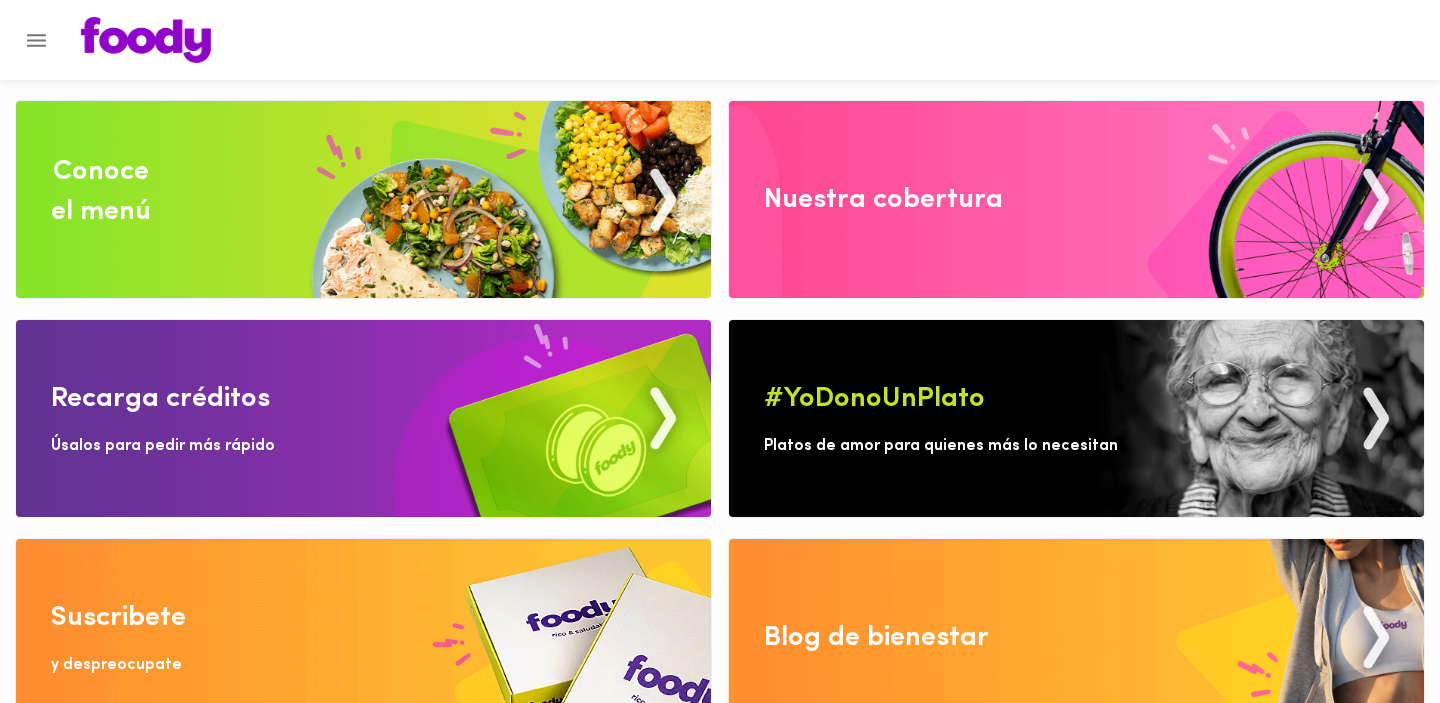 click at bounding box center (363, 199) 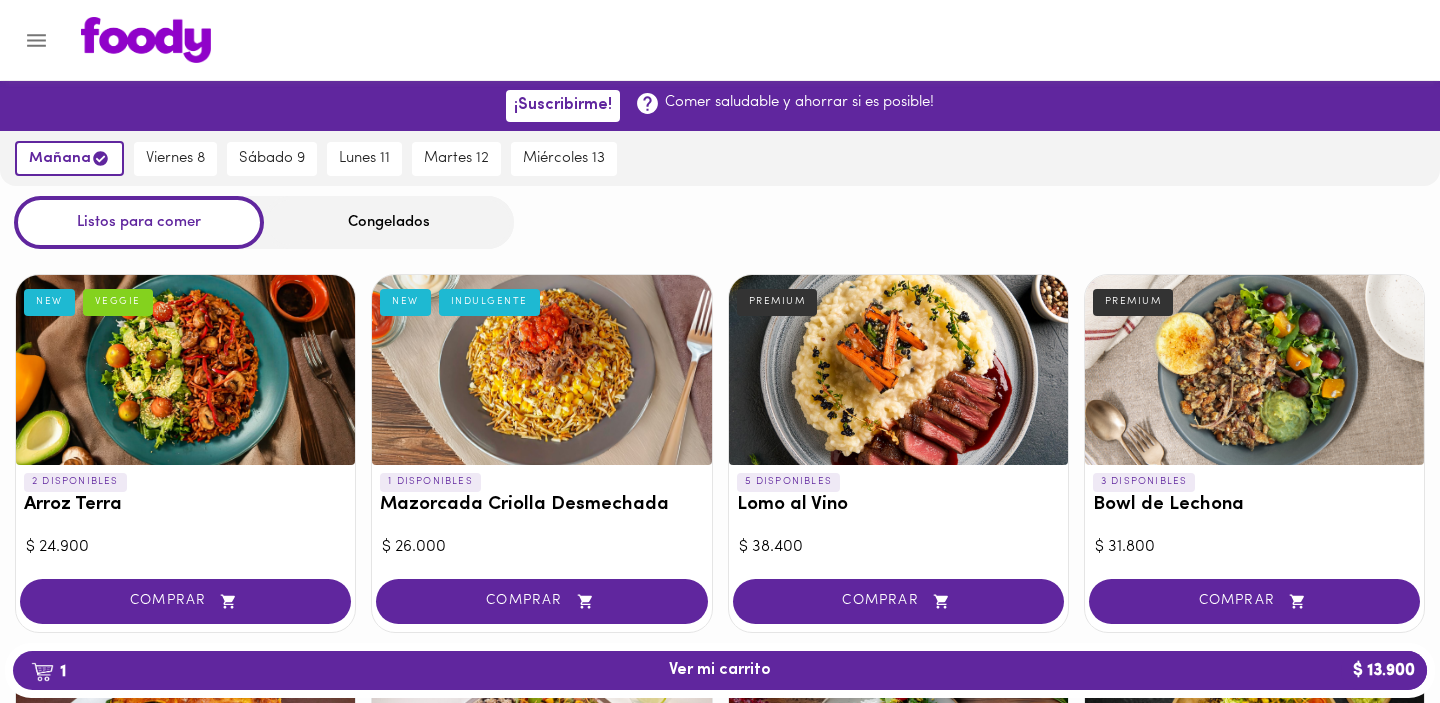 click on "Congelados" at bounding box center (389, 222) 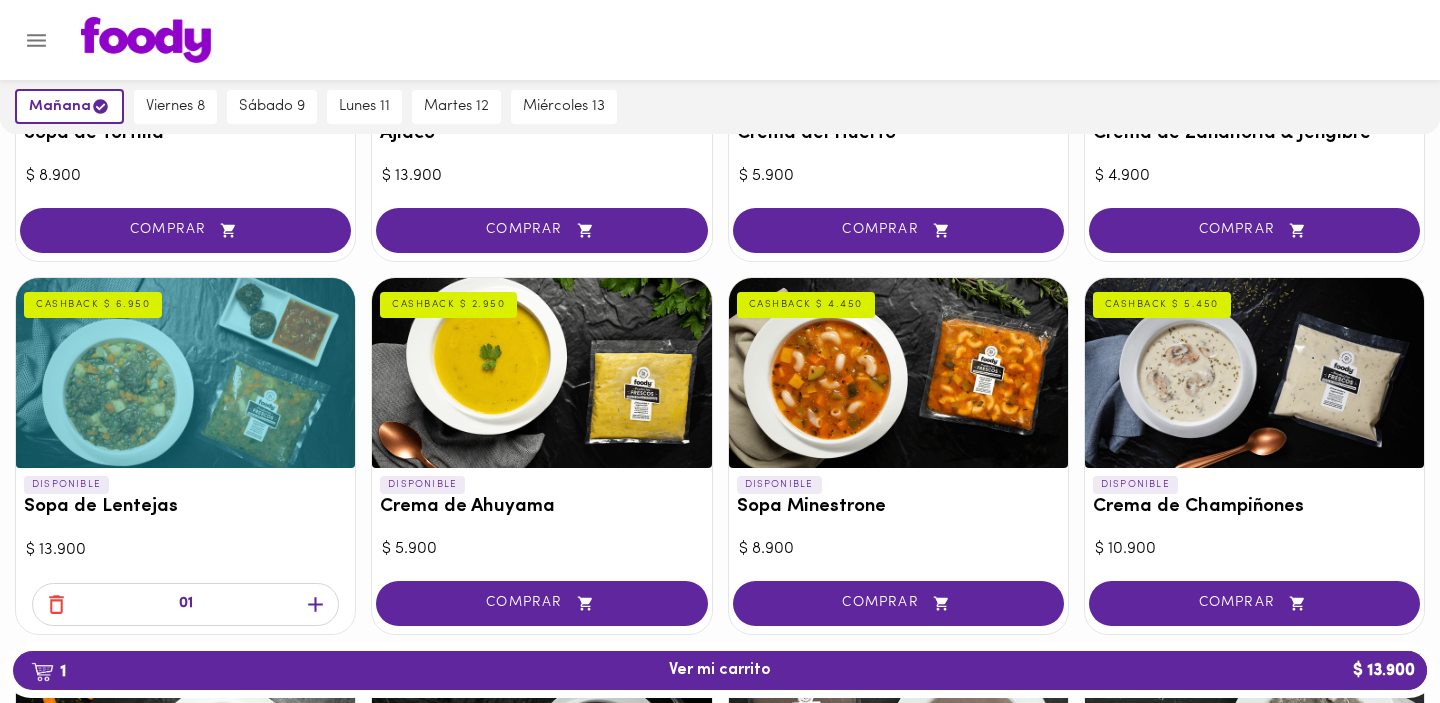 scroll, scrollTop: 450, scrollLeft: 0, axis: vertical 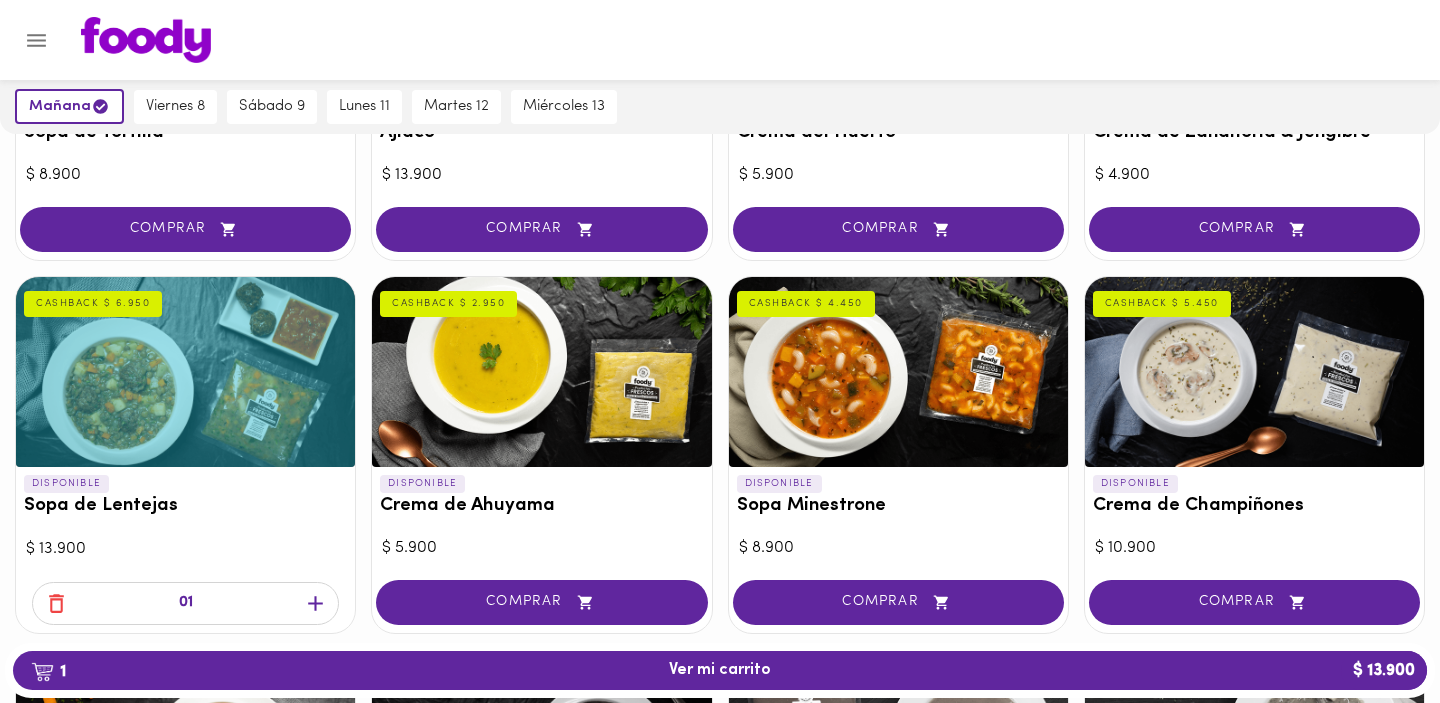 click 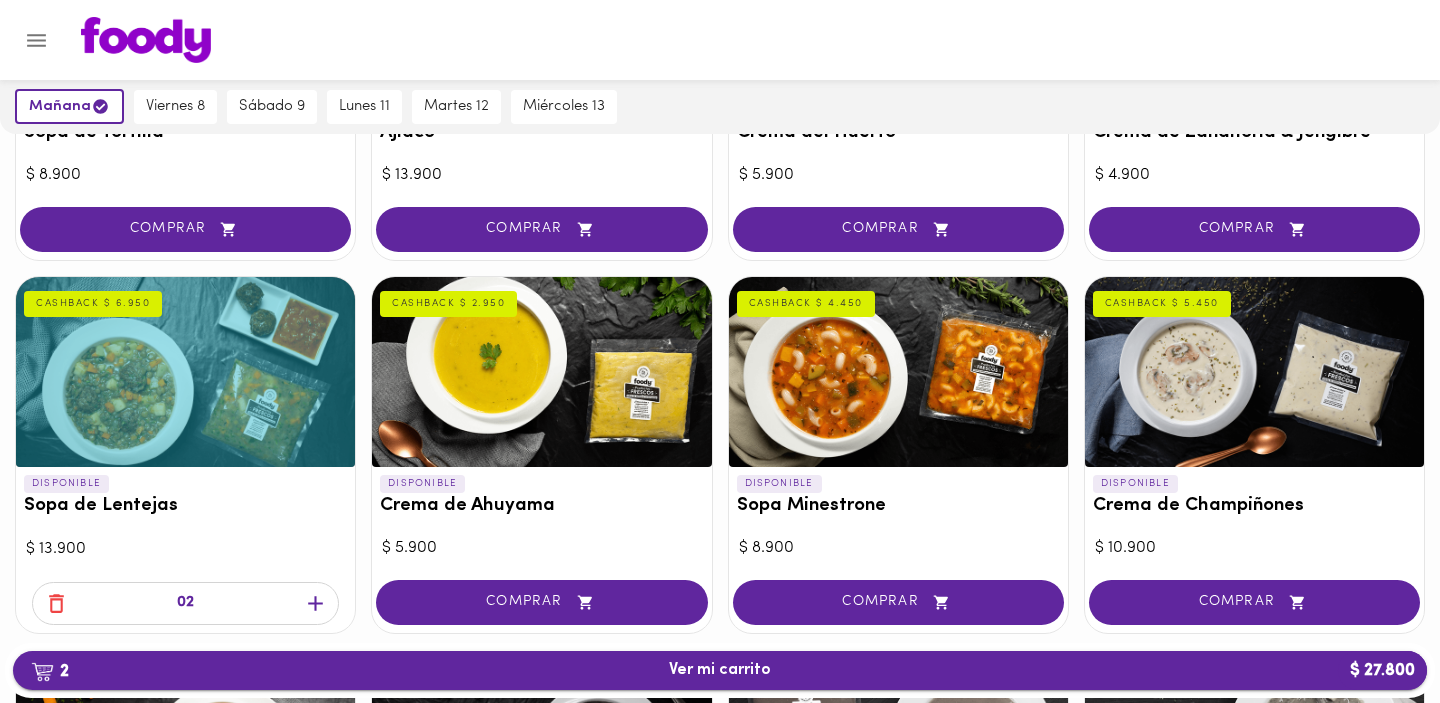 click on "2 Ver mi carrito $ 27.800" at bounding box center (720, 670) 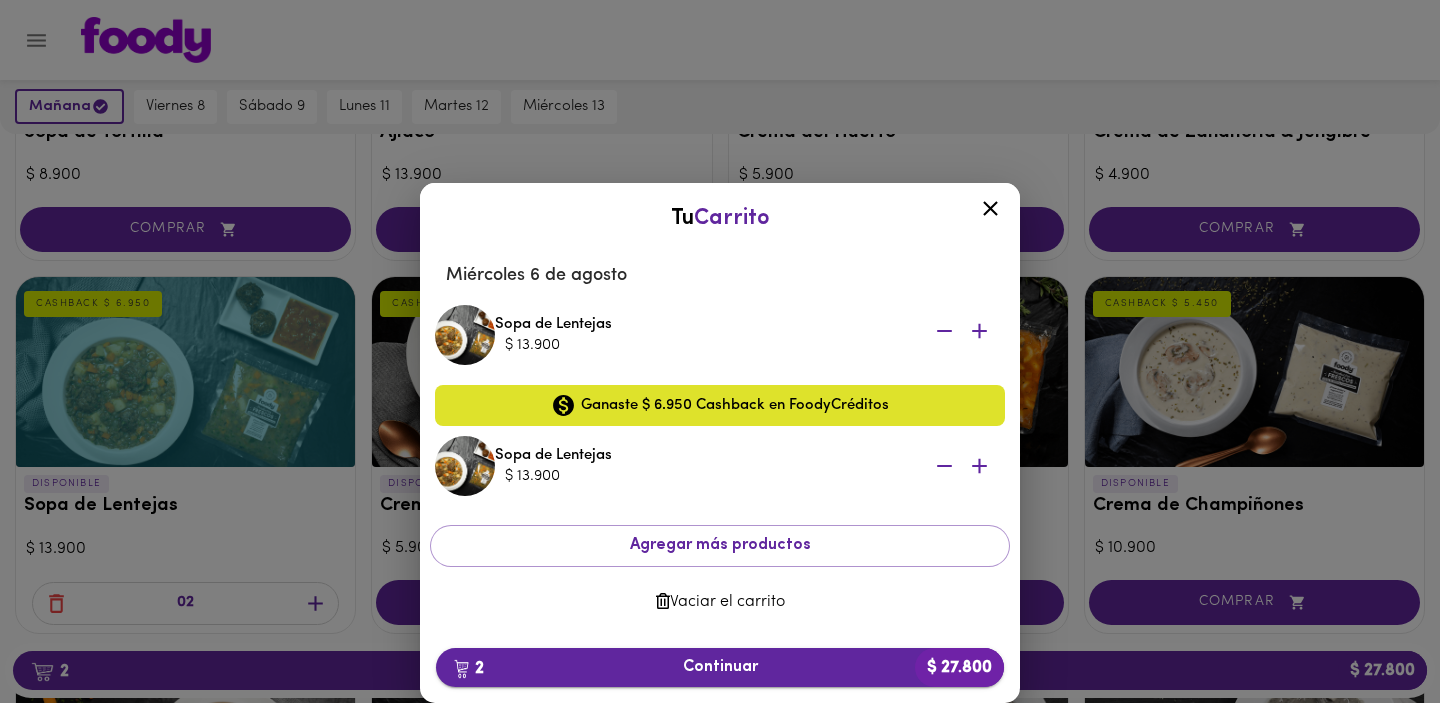 click on "2 Continuar $ 27.800" at bounding box center (720, 667) 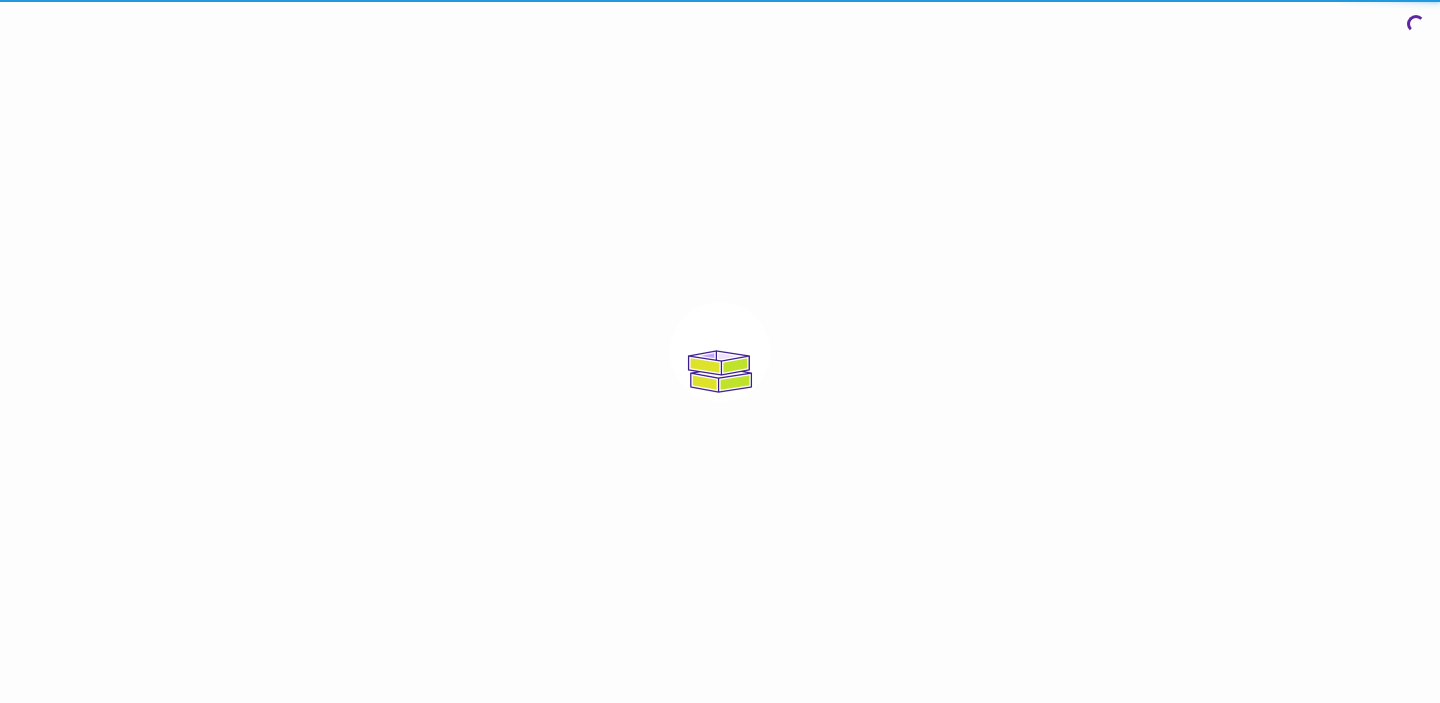 scroll, scrollTop: 0, scrollLeft: 0, axis: both 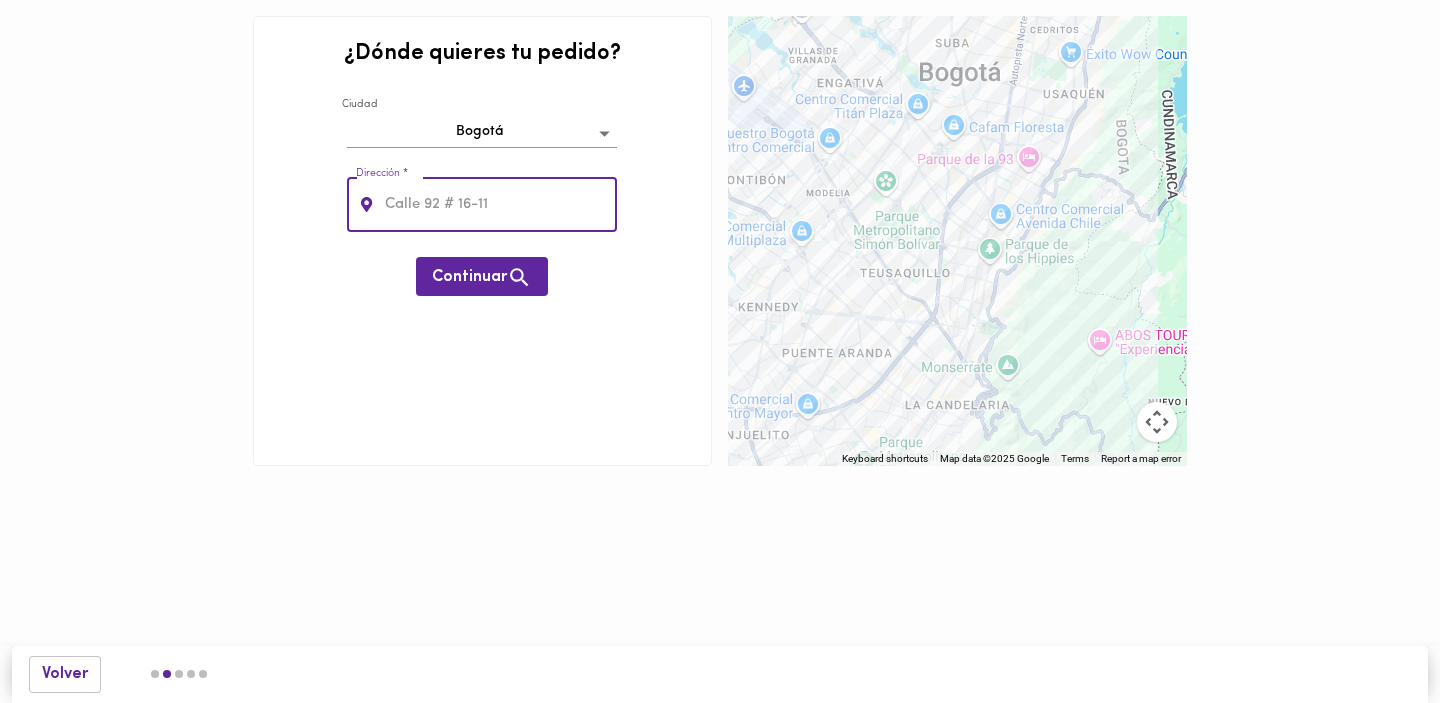 click at bounding box center (499, 204) 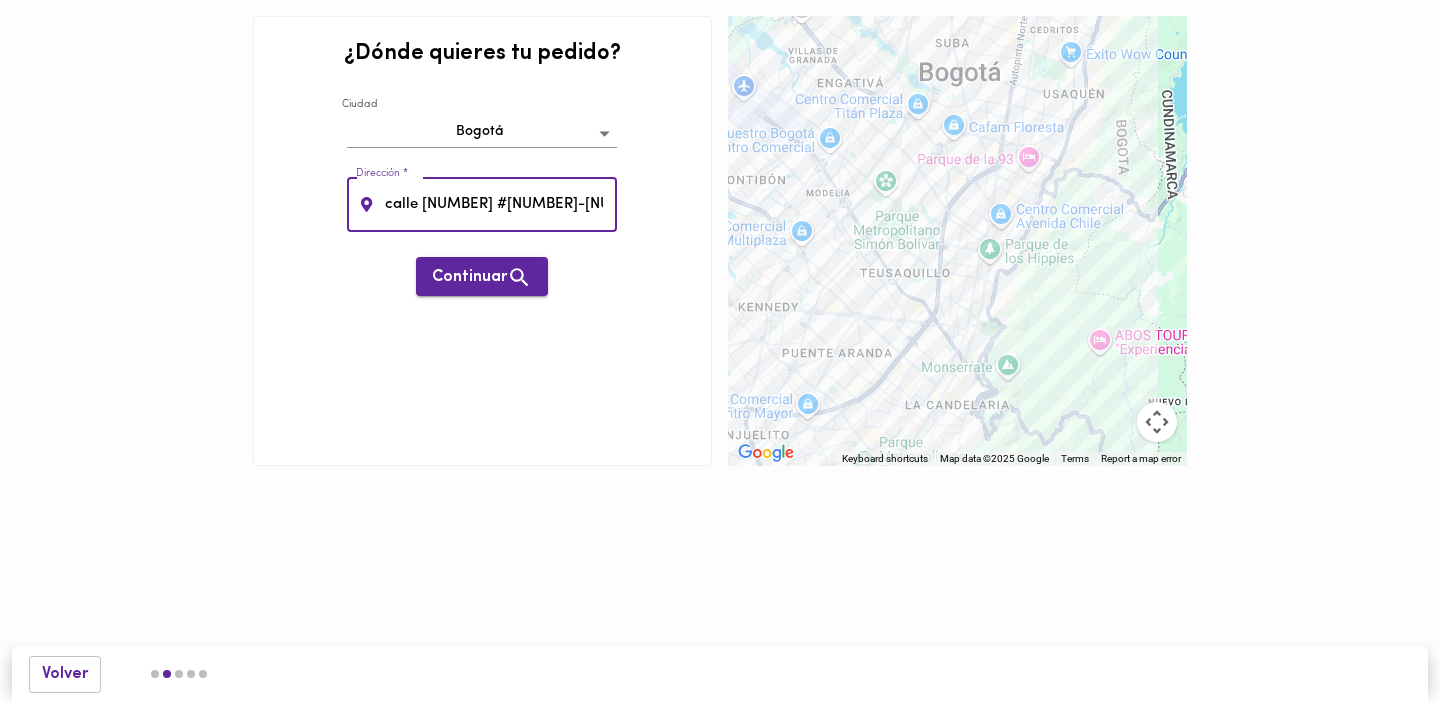 type on "calle 106 #18a-09" 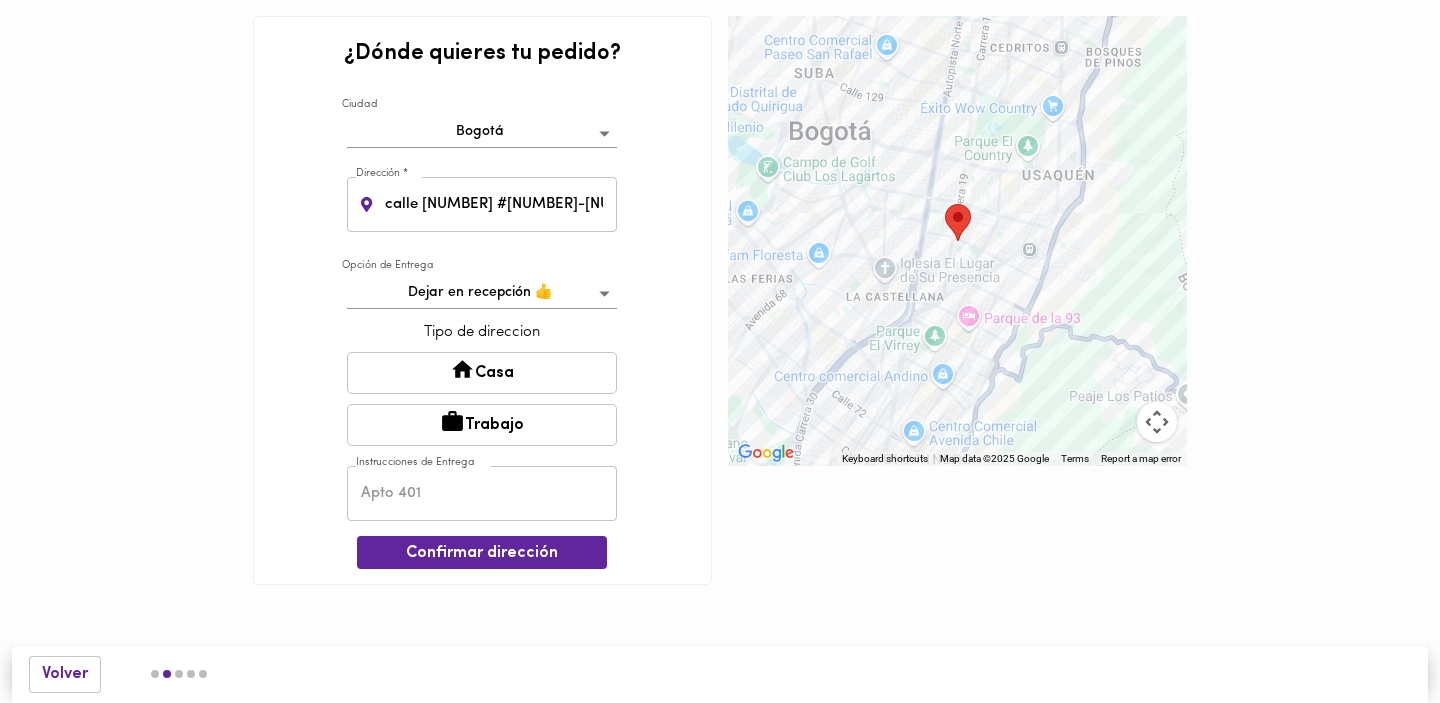 click on "Casa" at bounding box center (482, 373) 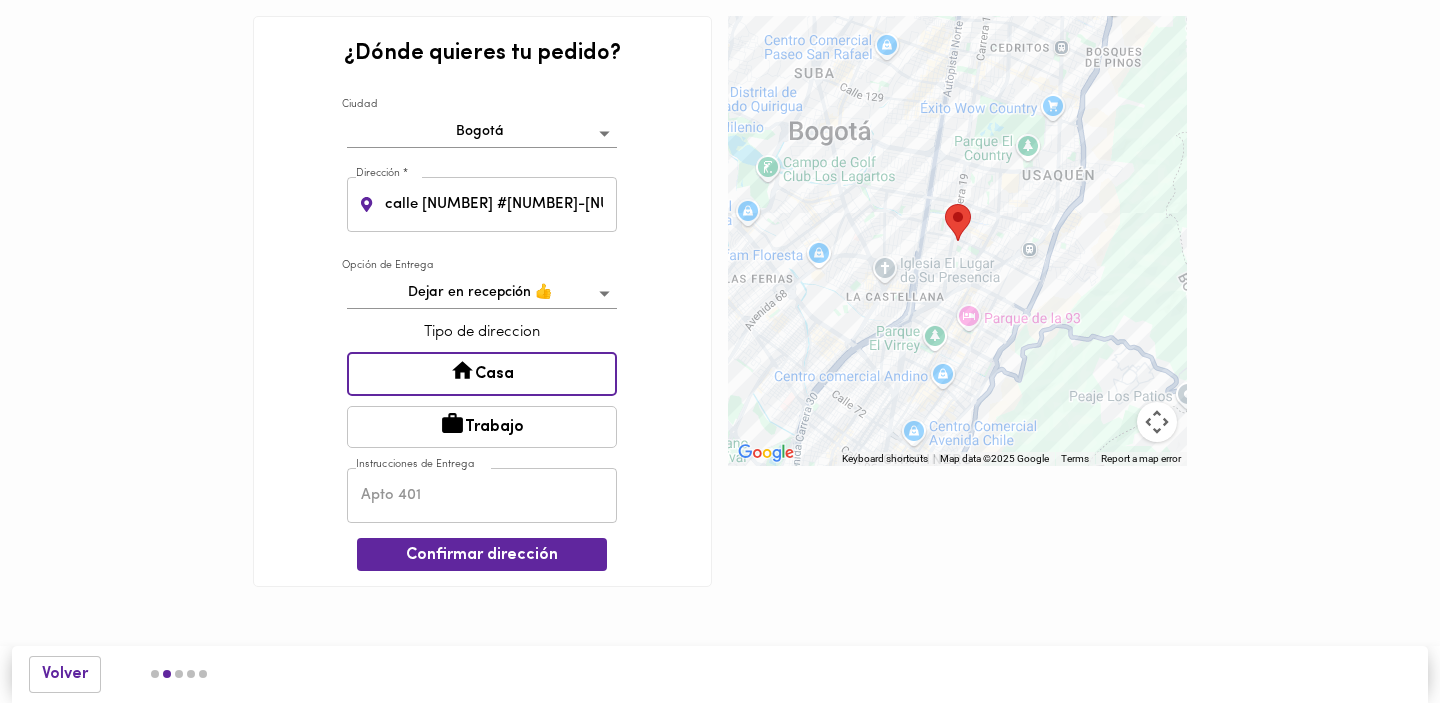 click at bounding box center (482, 495) 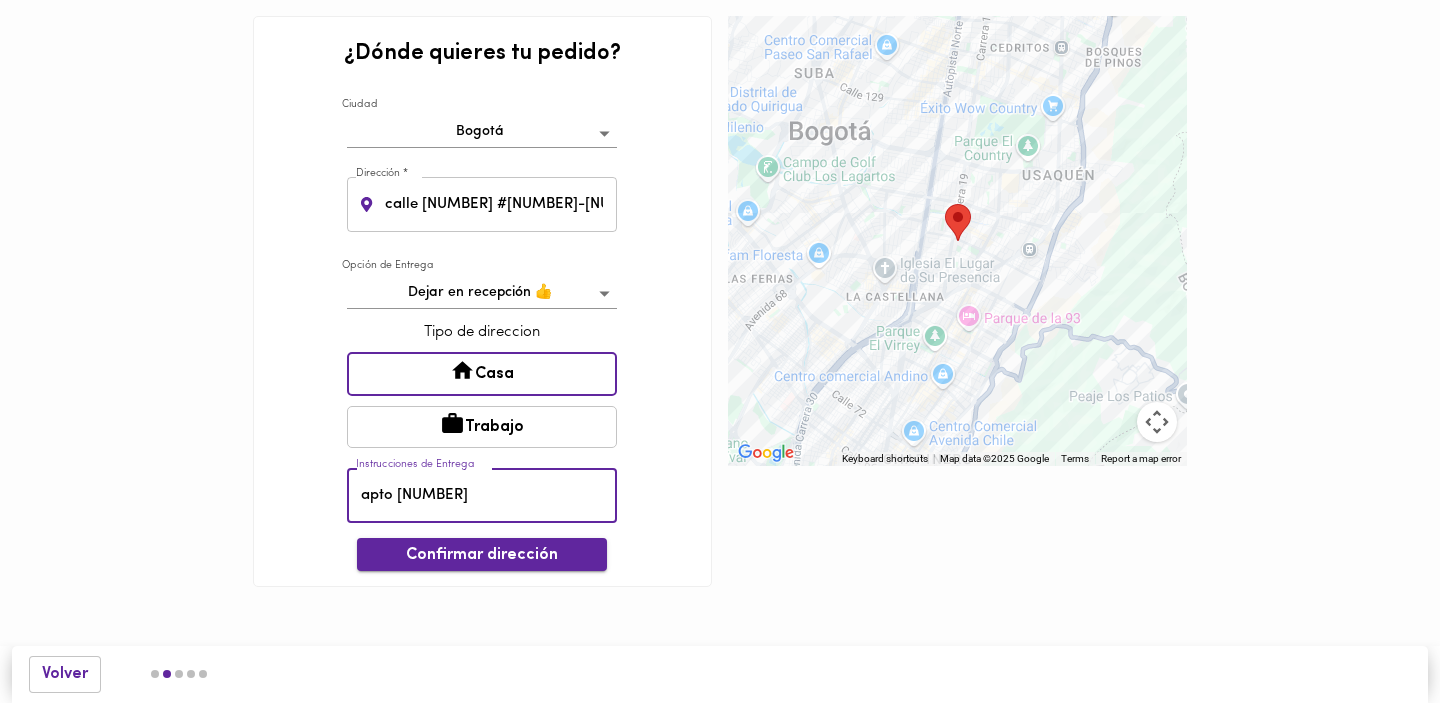 type on "apto 402" 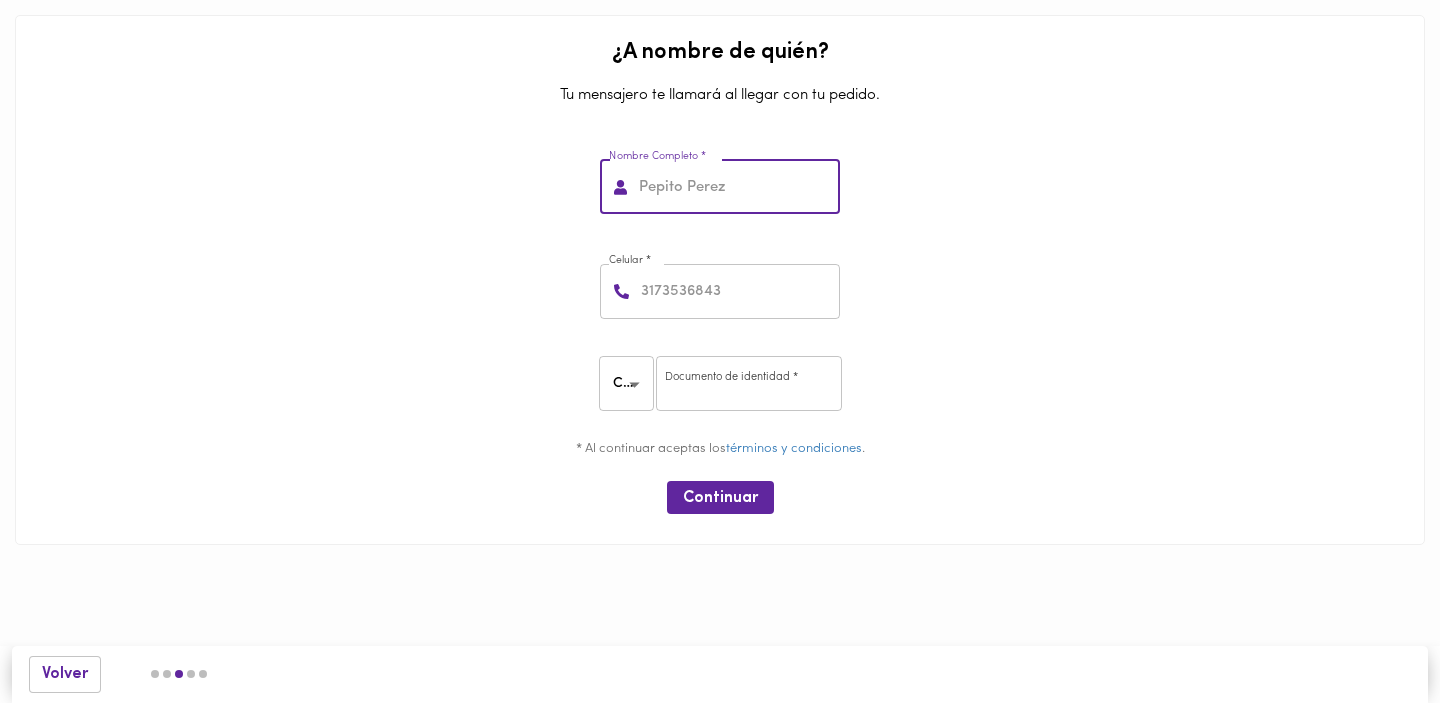 click at bounding box center [737, 187] 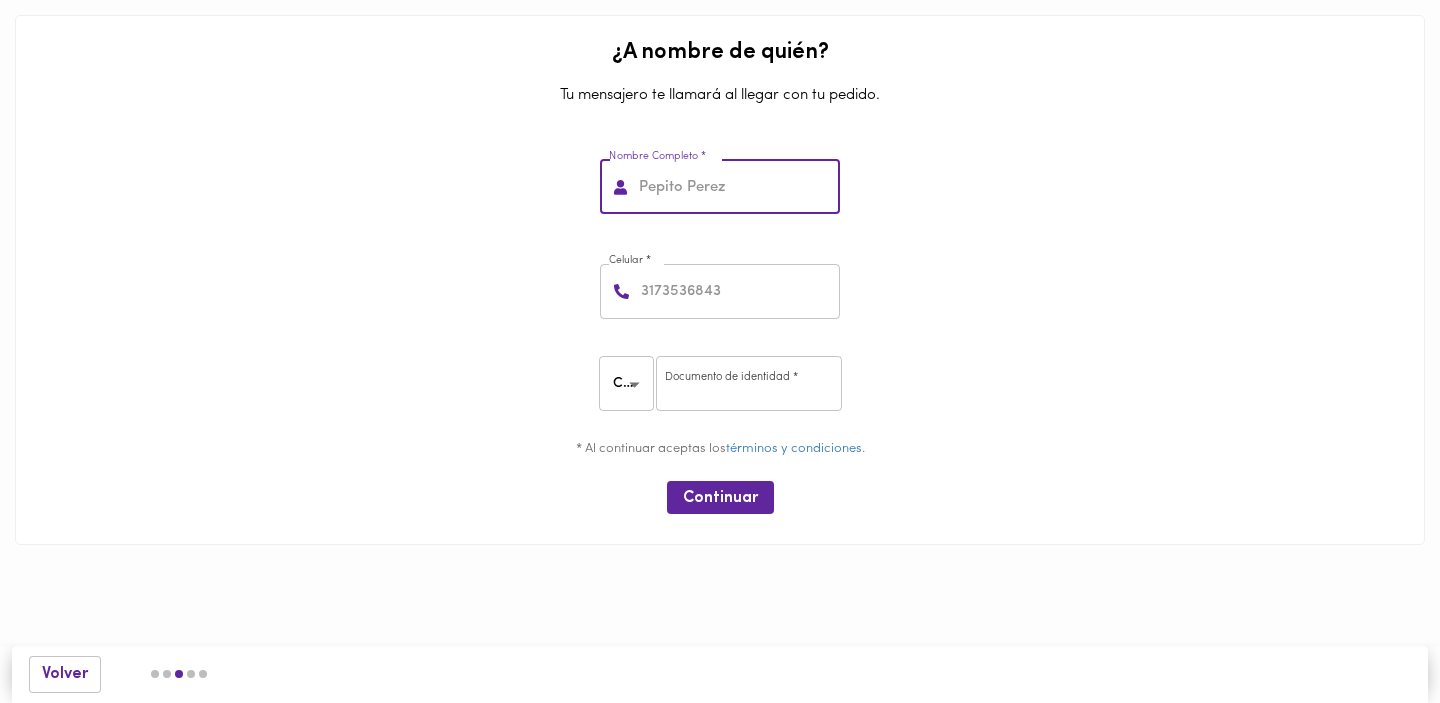 type on "Vanessa Ramos" 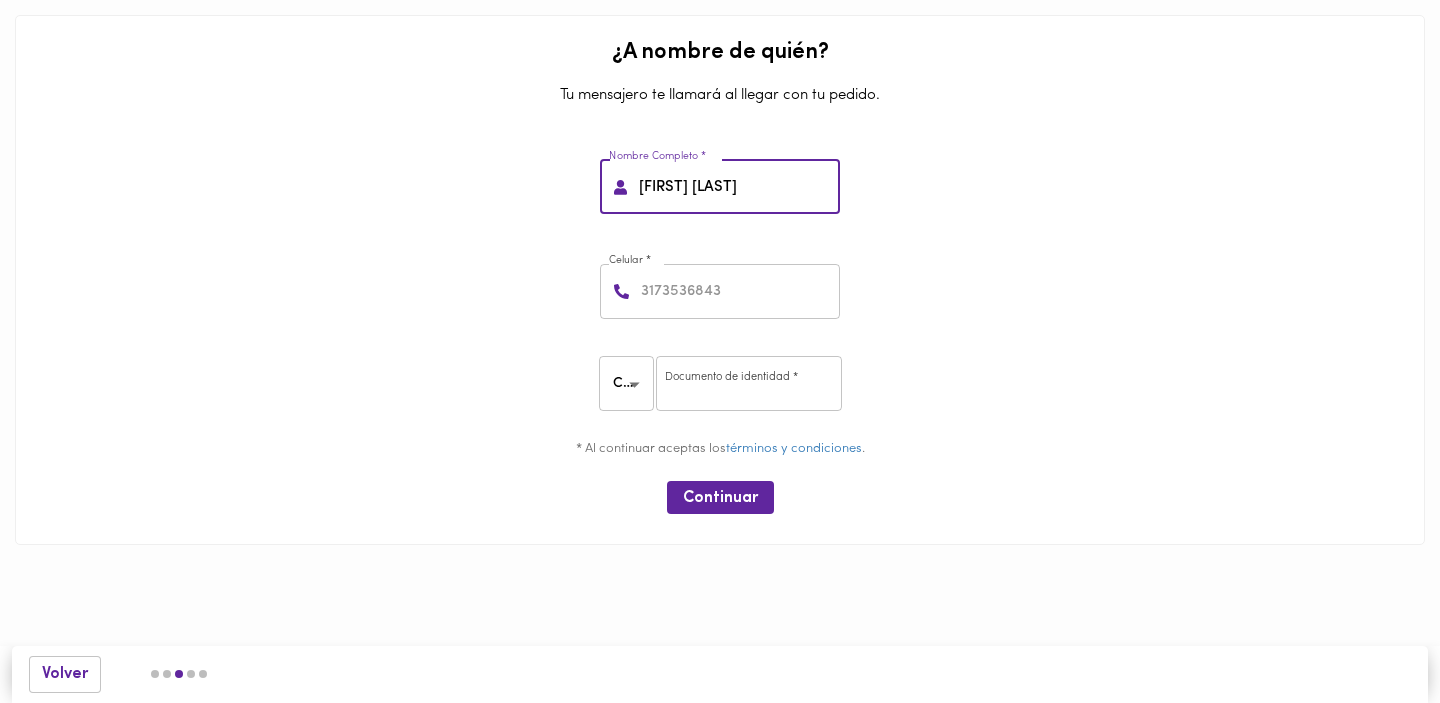 click at bounding box center (738, 291) 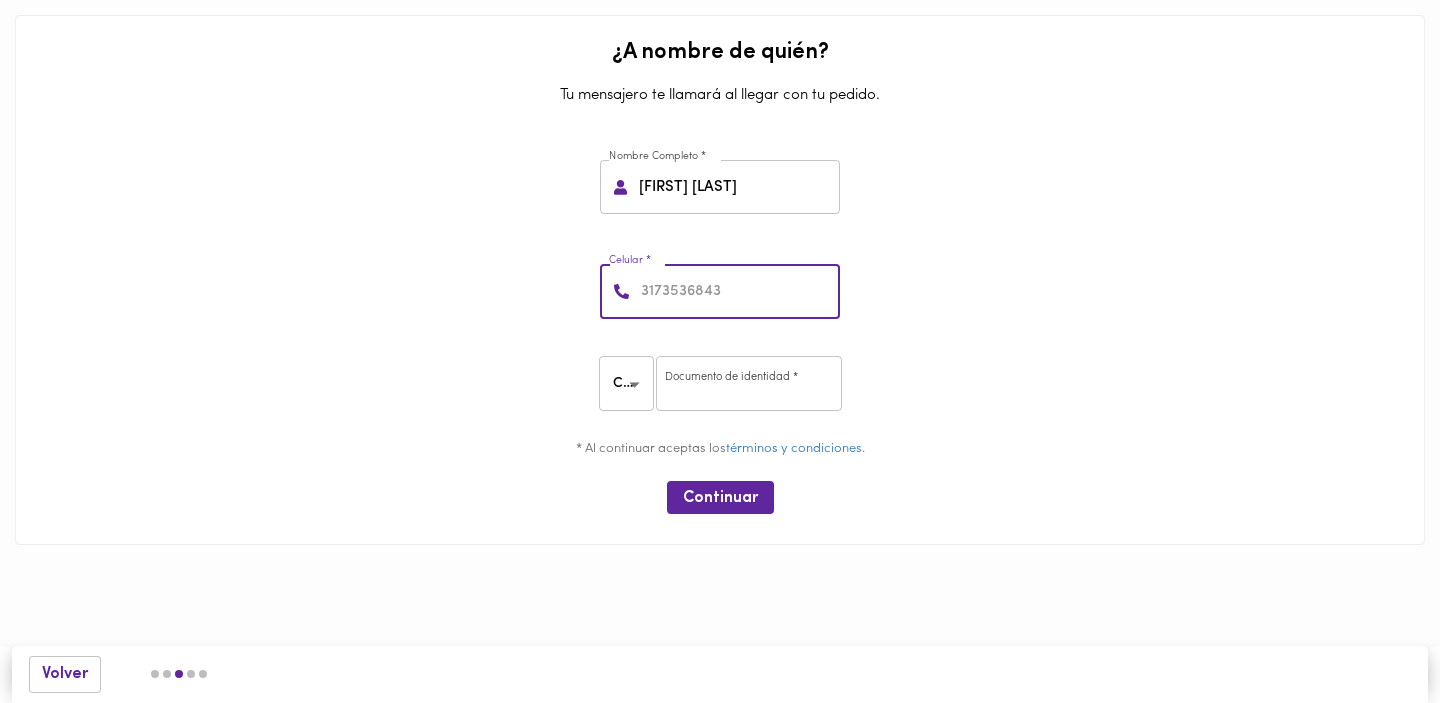 type on "3167773081" 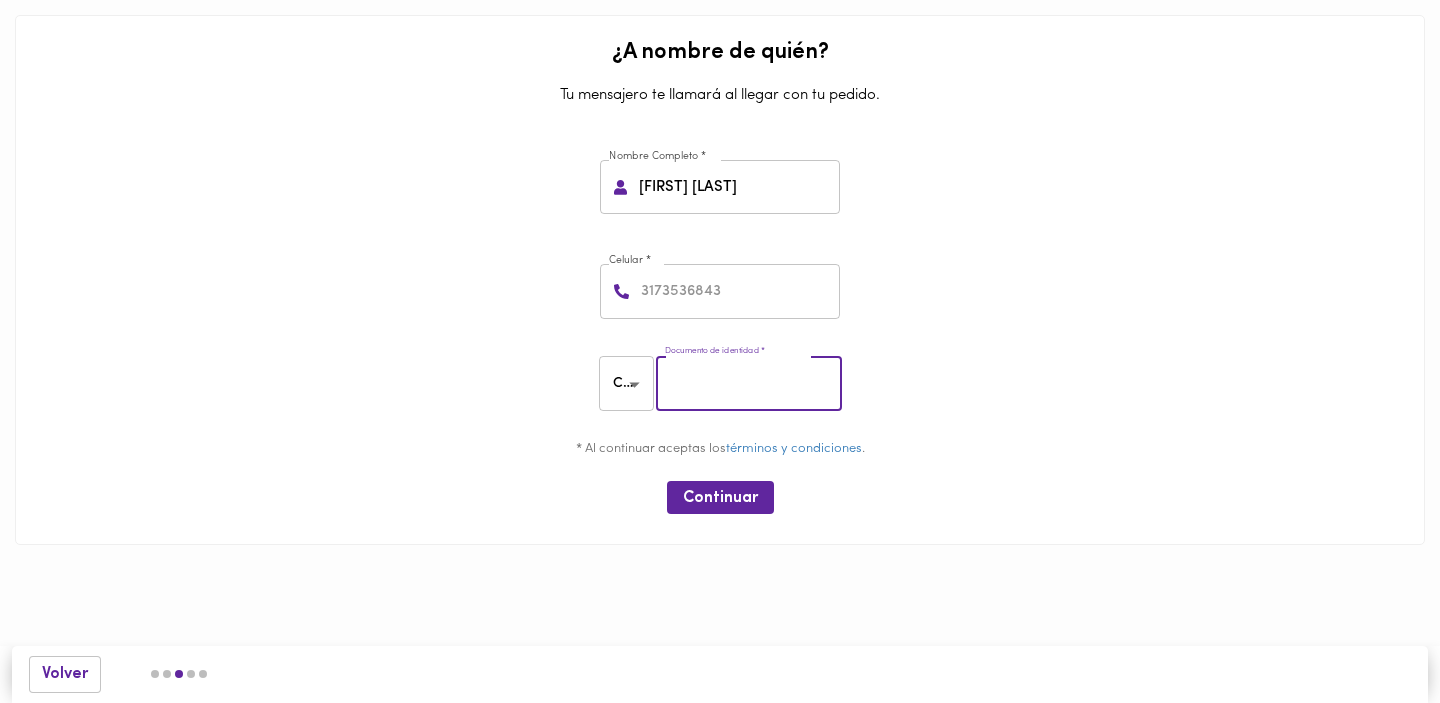 type on "1033789451" 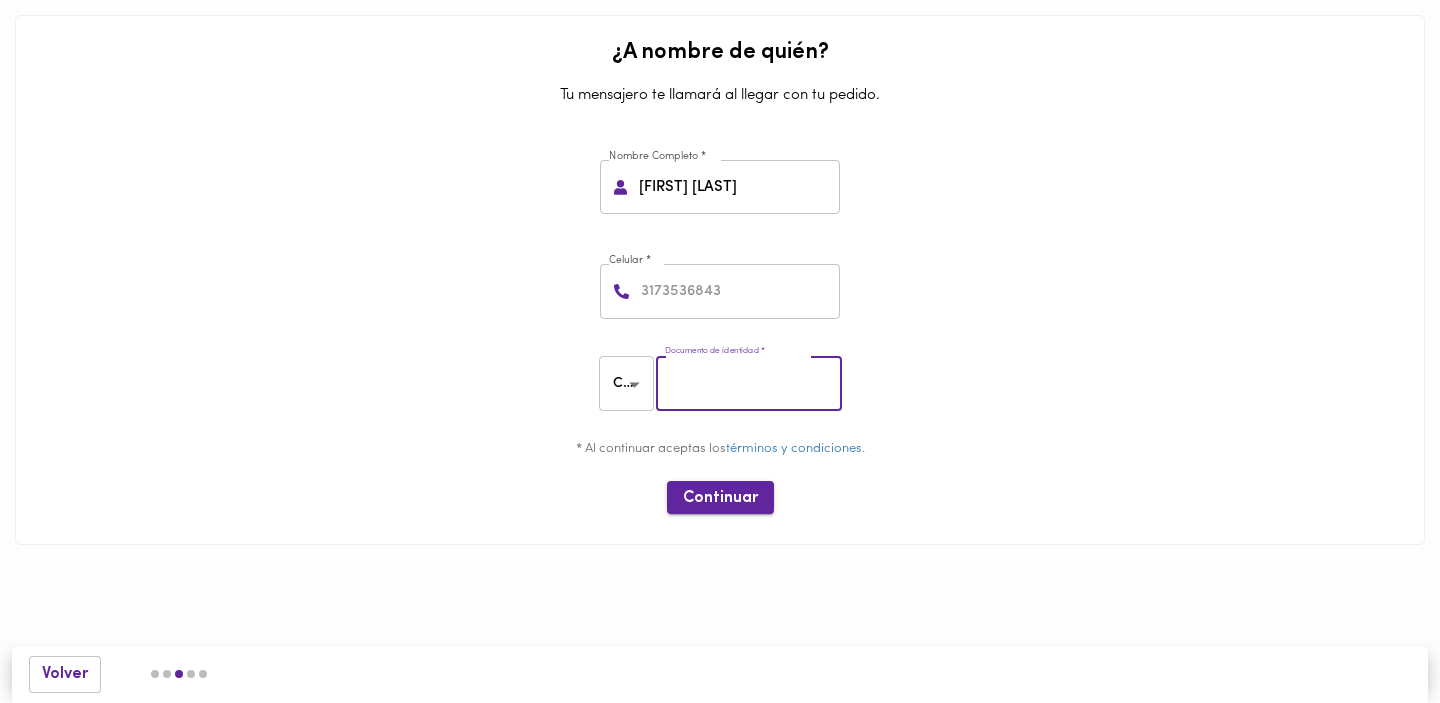 click on "Continuar" at bounding box center (720, 498) 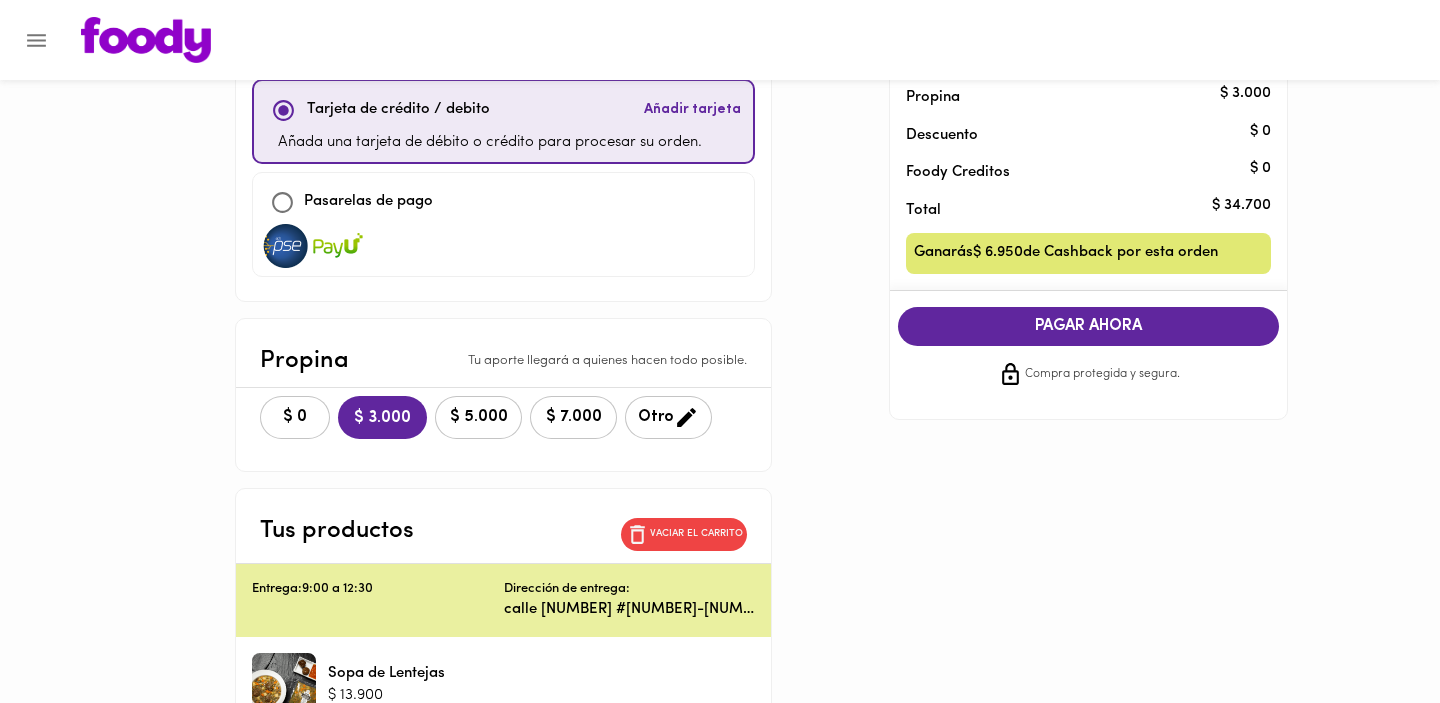 scroll, scrollTop: 0, scrollLeft: 0, axis: both 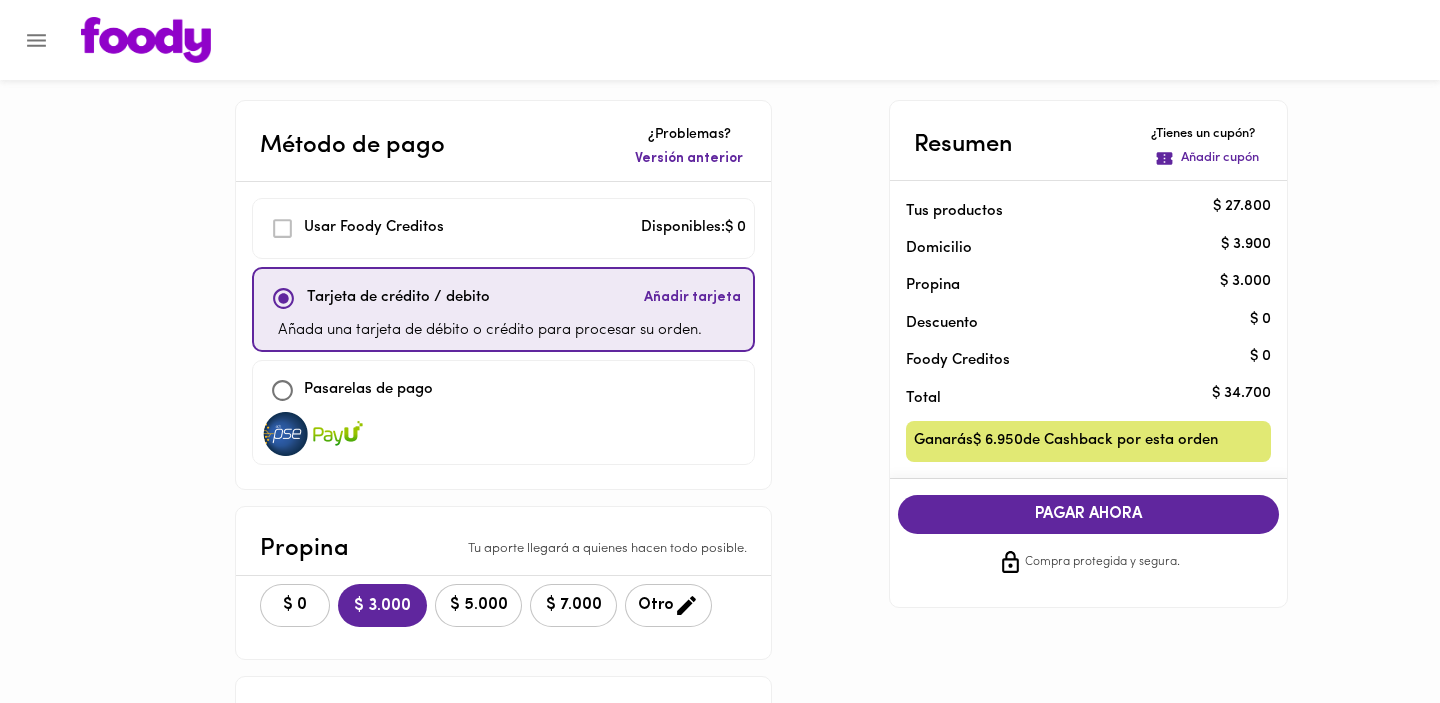 click at bounding box center [146, 40] 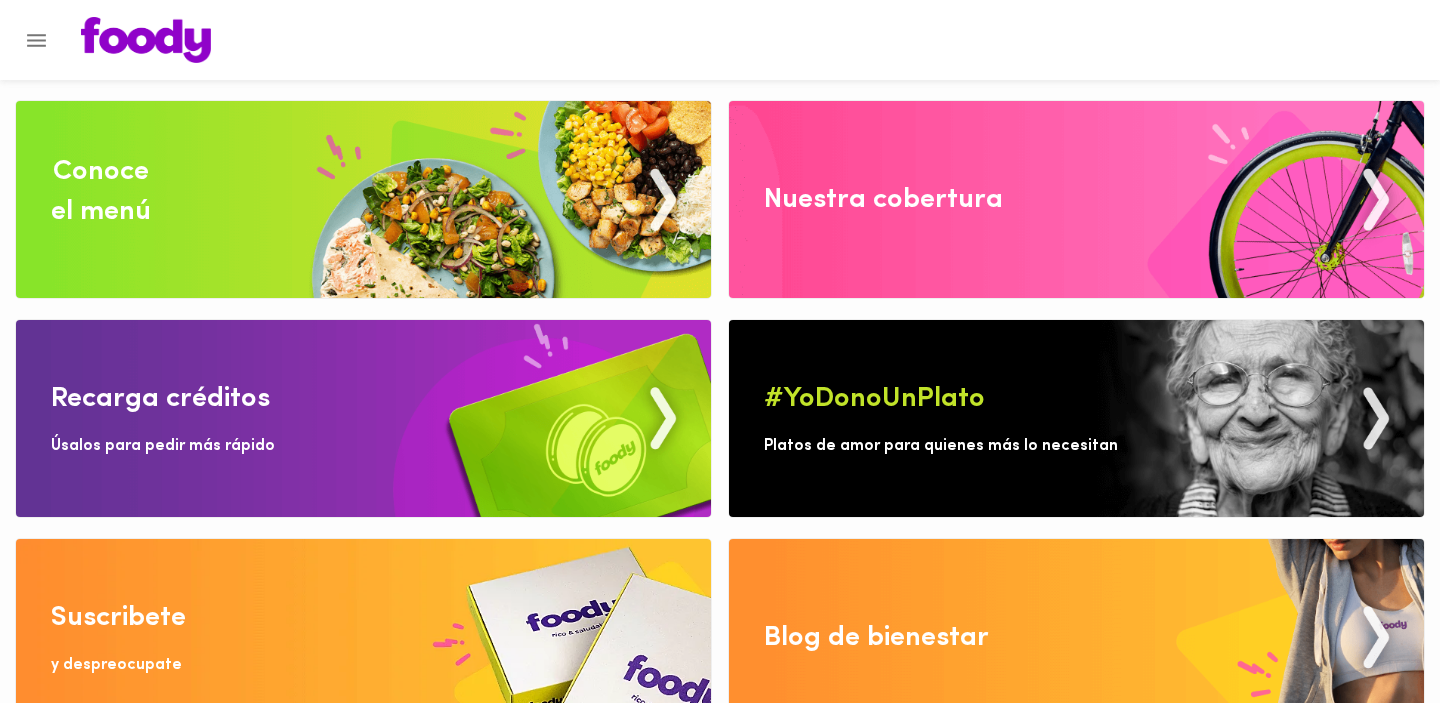 click at bounding box center (363, 199) 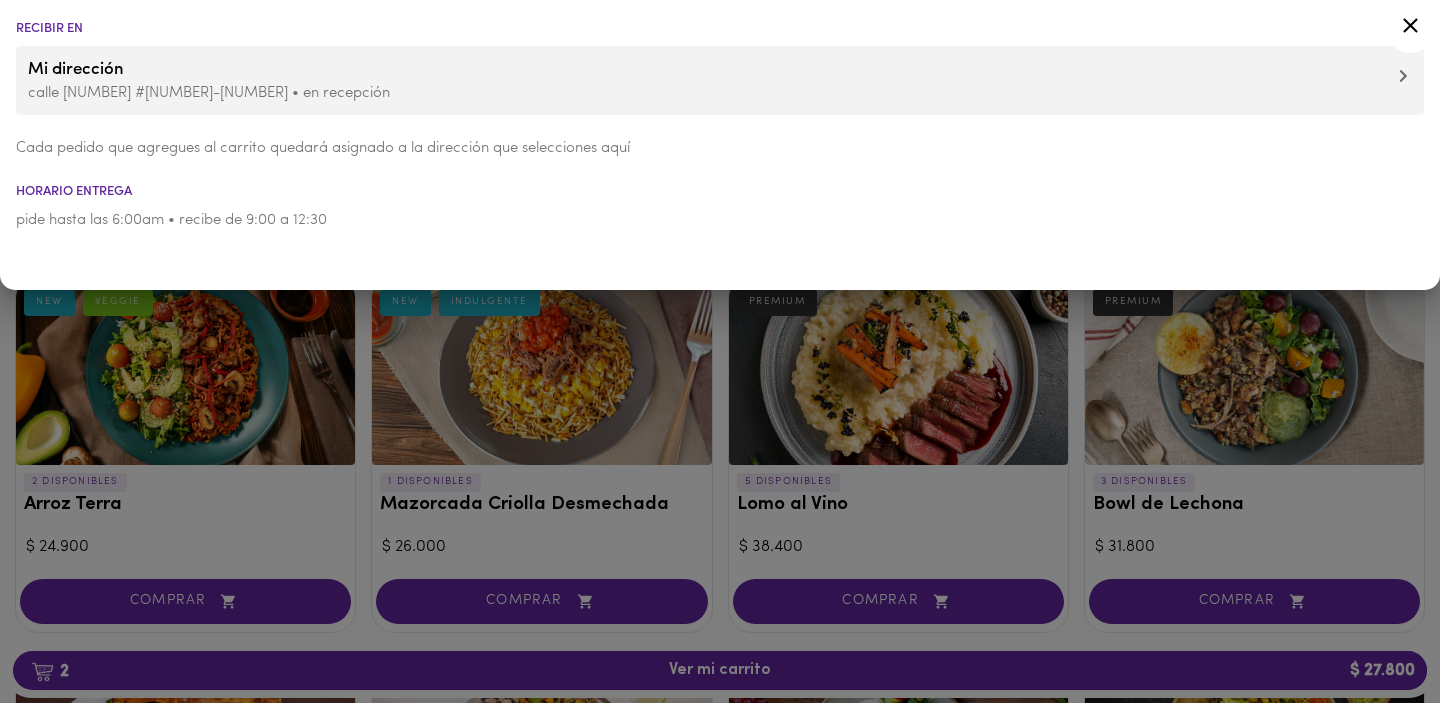 click at bounding box center (720, 351) 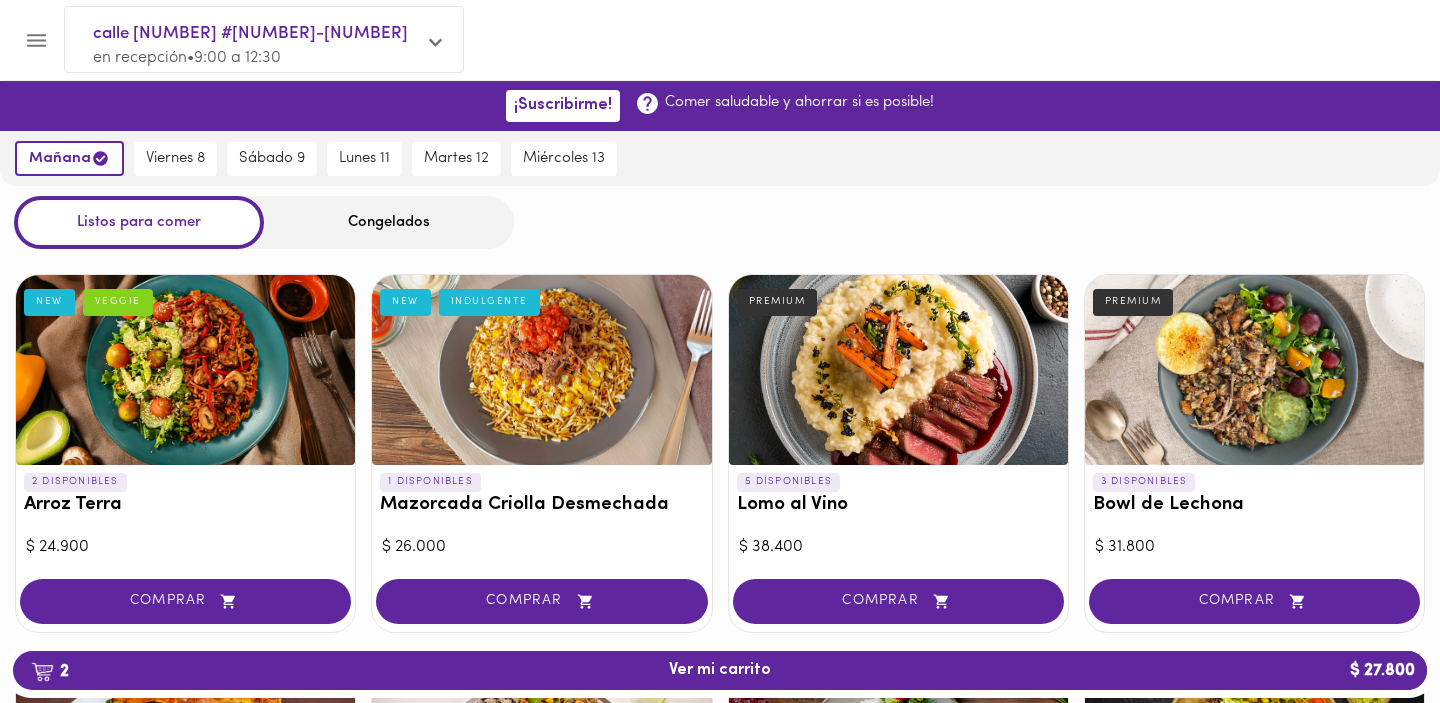 click on "Congelados" at bounding box center (389, 222) 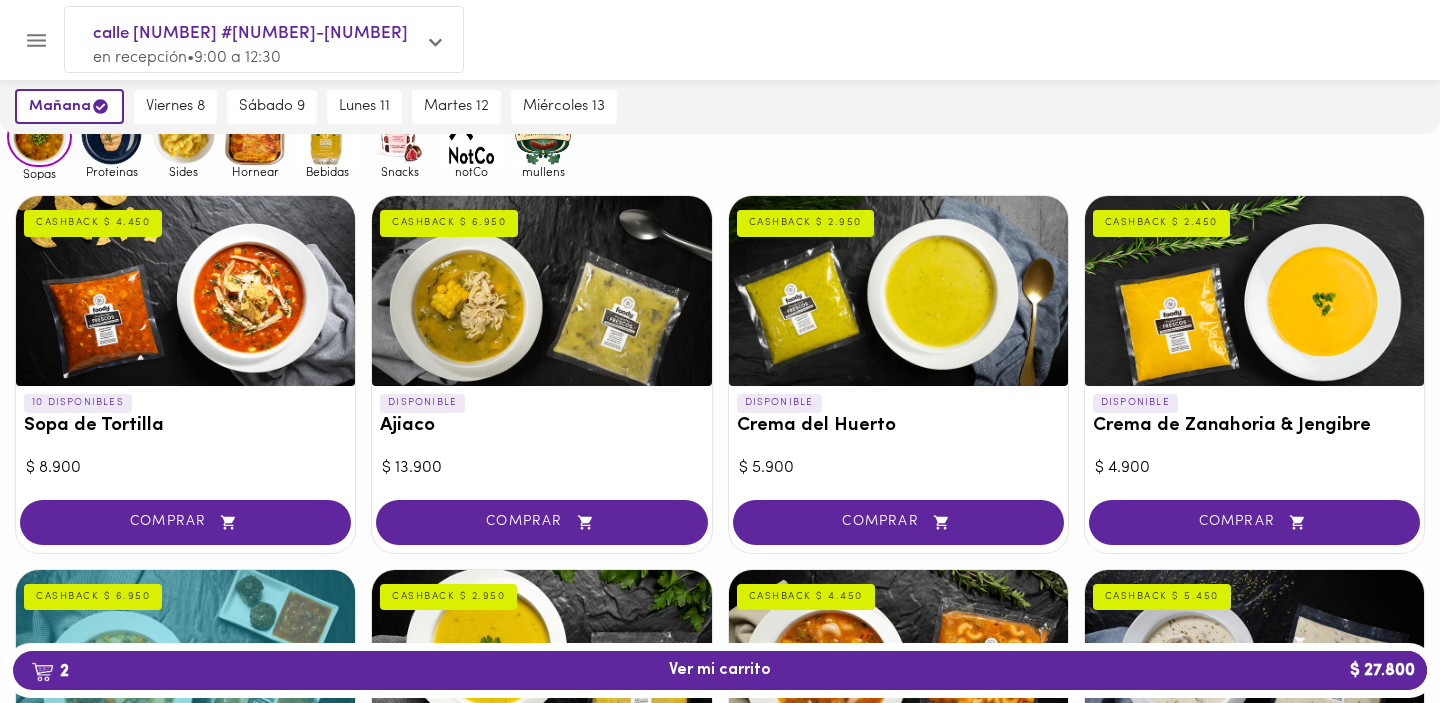 scroll, scrollTop: 162, scrollLeft: 0, axis: vertical 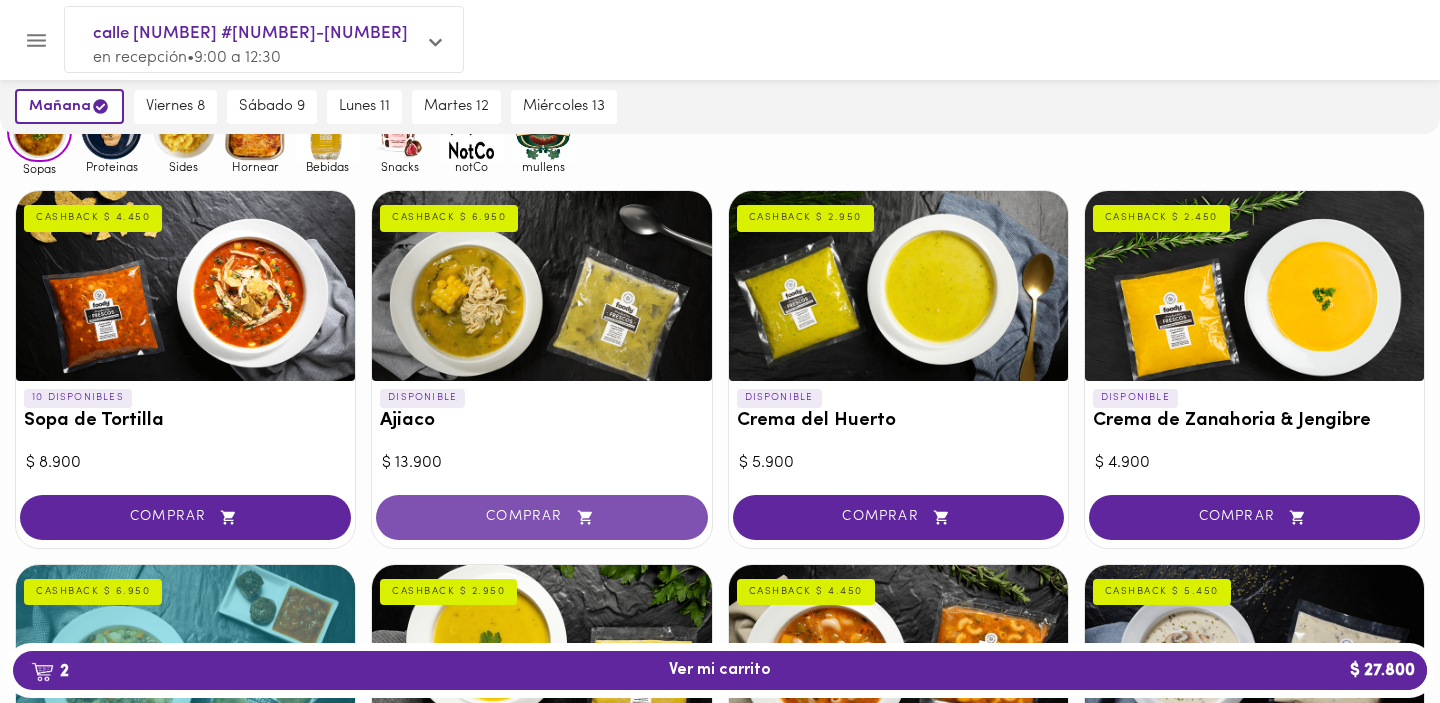 click on "COMPRAR" at bounding box center (541, 517) 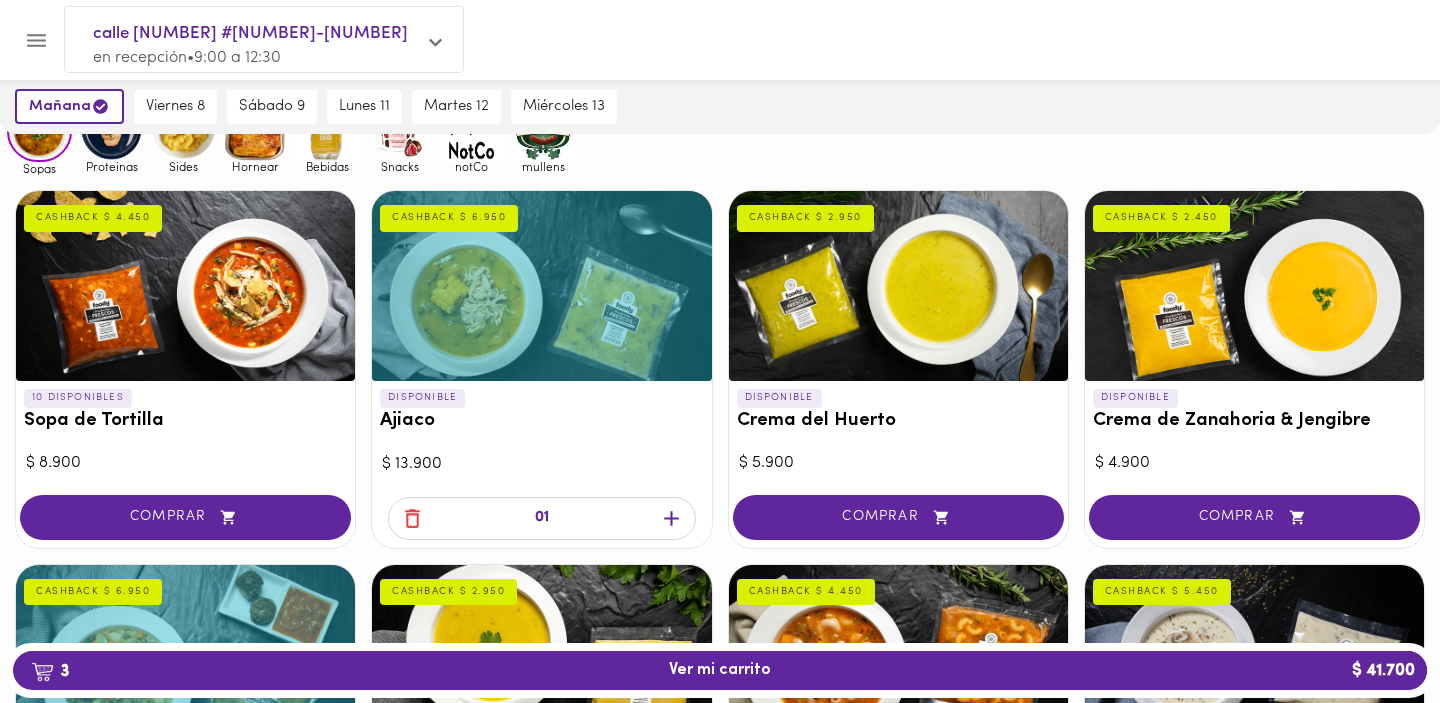 click 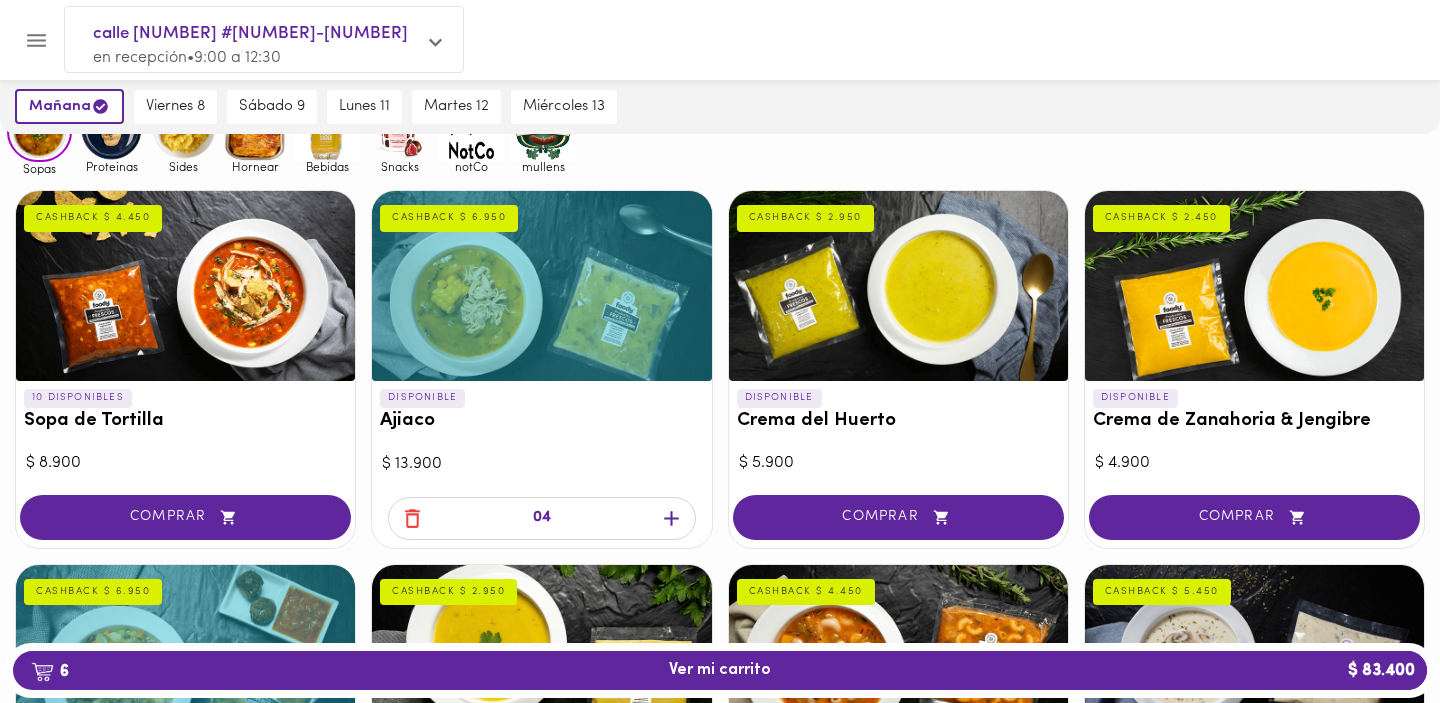 click 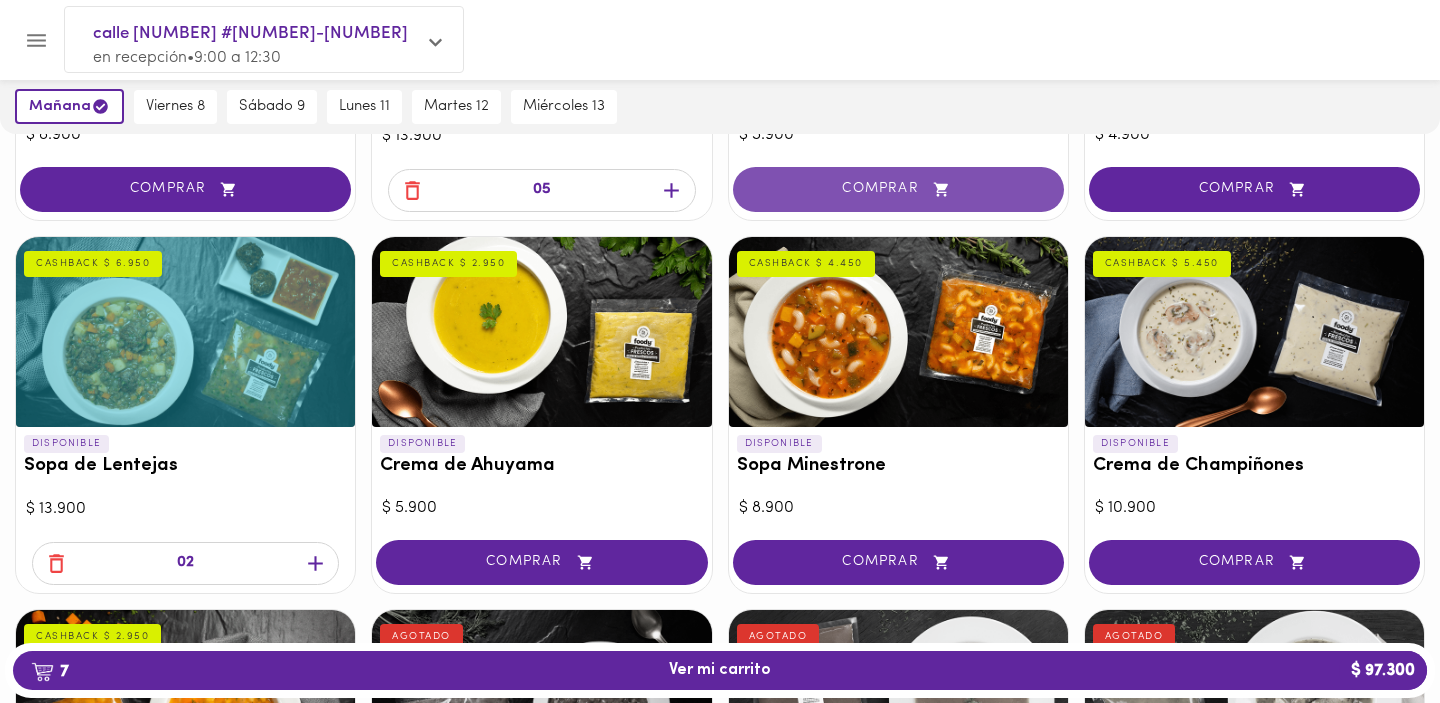 scroll, scrollTop: 499, scrollLeft: 0, axis: vertical 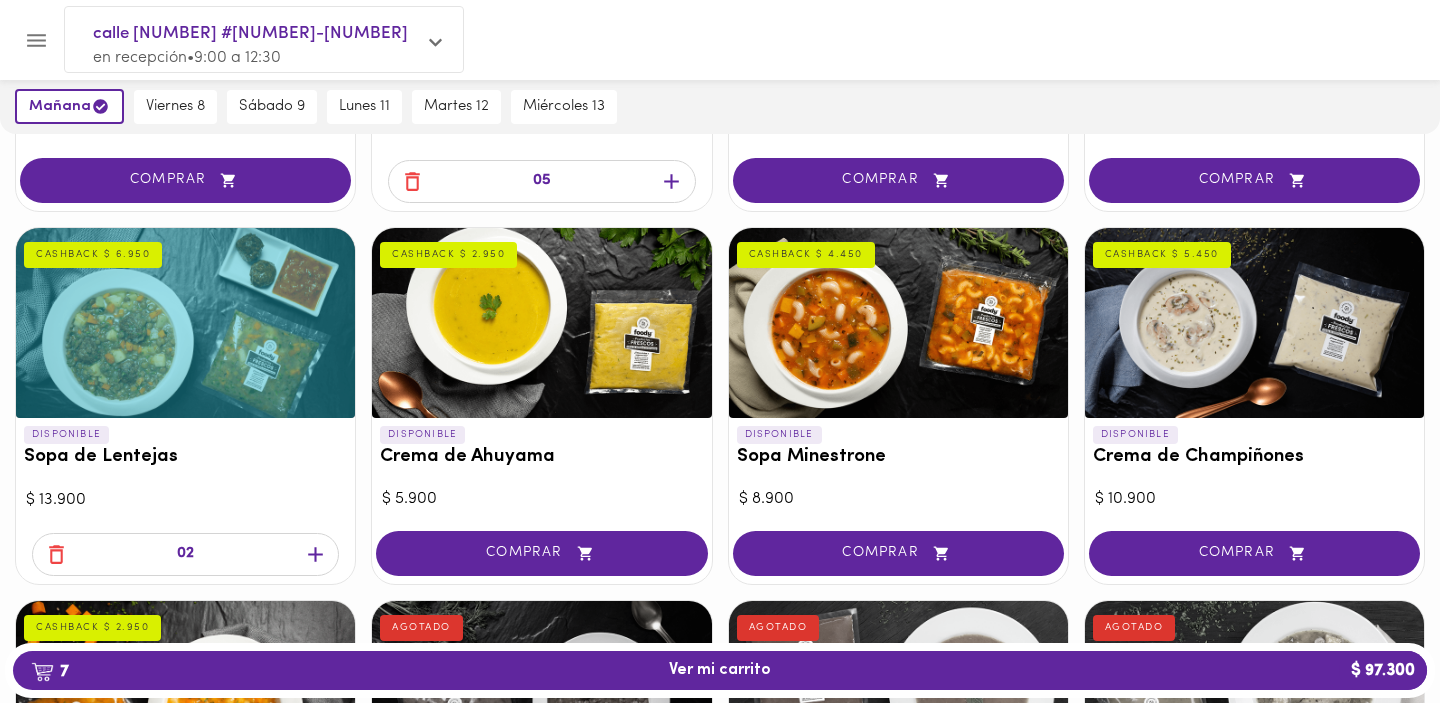 click 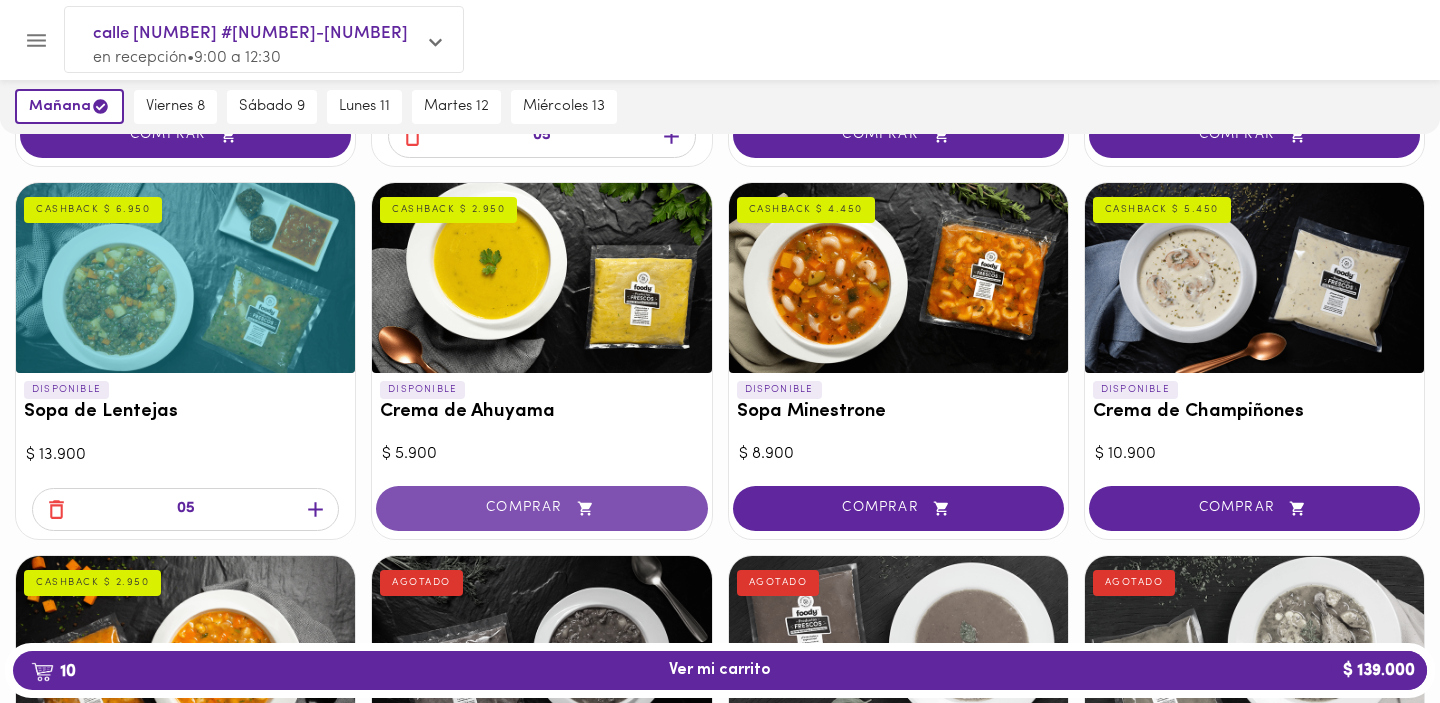 scroll, scrollTop: 545, scrollLeft: 0, axis: vertical 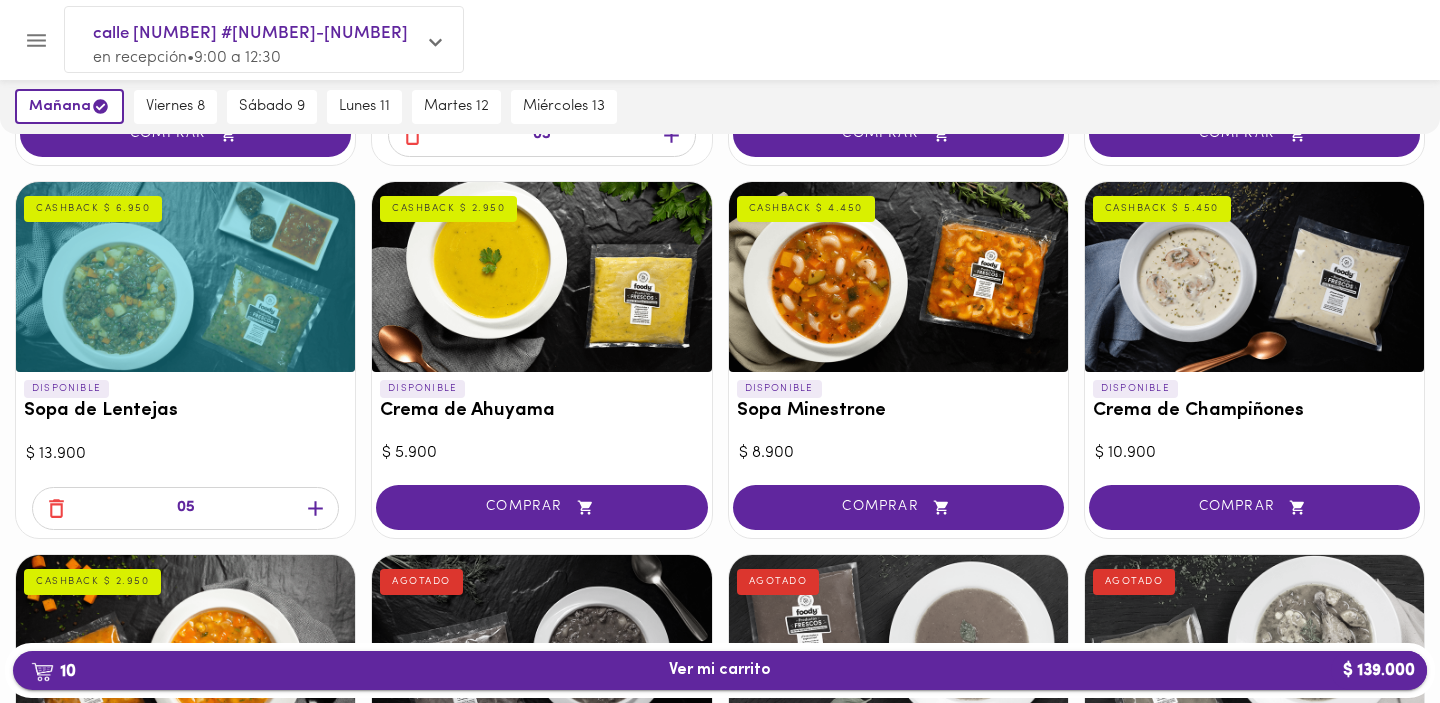 click on "10 Ver mi carrito $ 139.000" at bounding box center (720, 670) 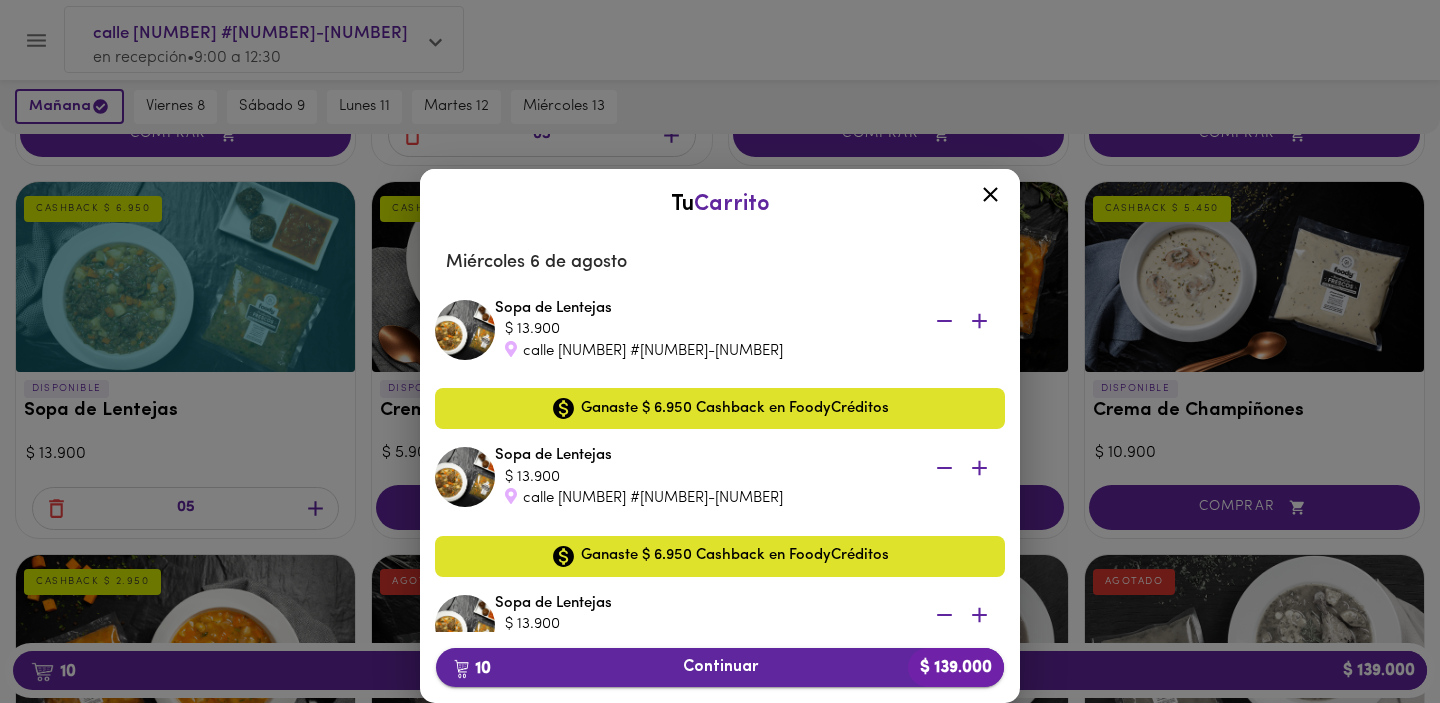 click on "10 Continuar $ 139.000" at bounding box center (720, 667) 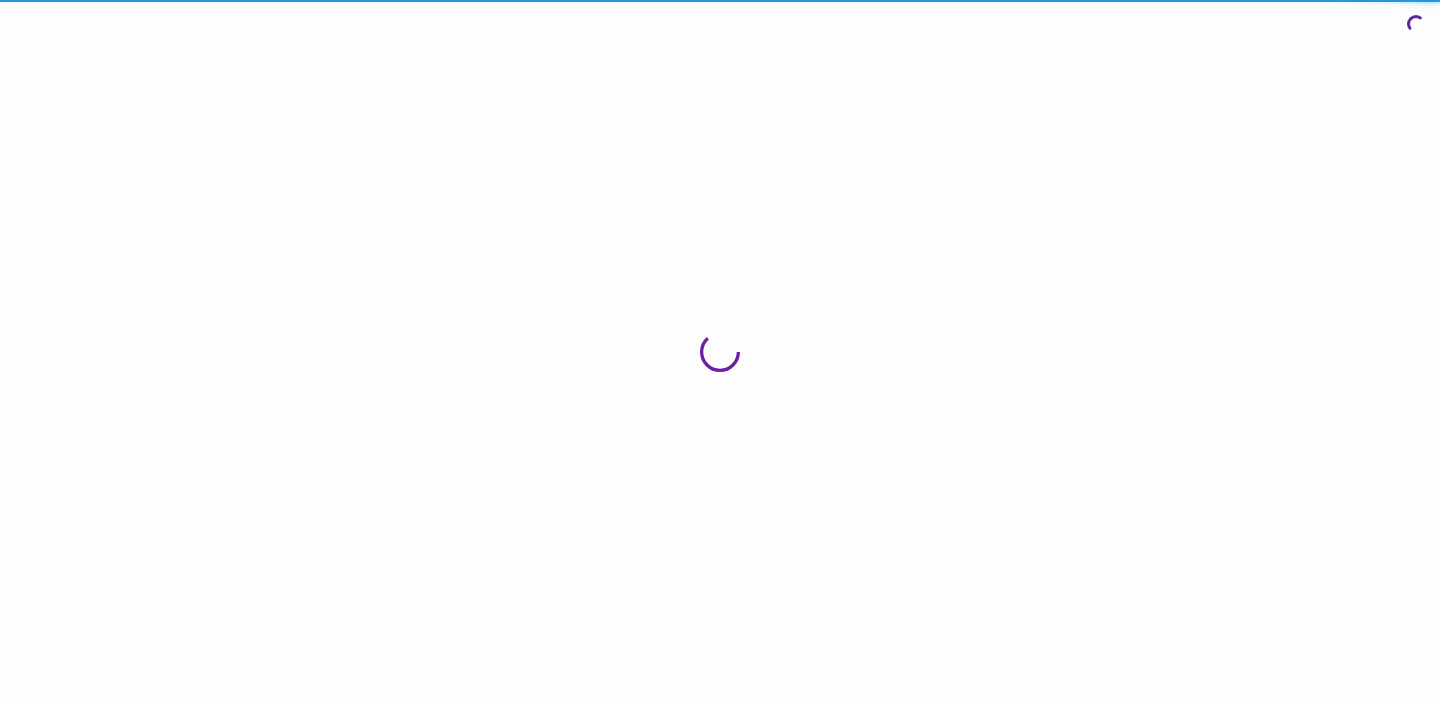 scroll, scrollTop: 0, scrollLeft: 0, axis: both 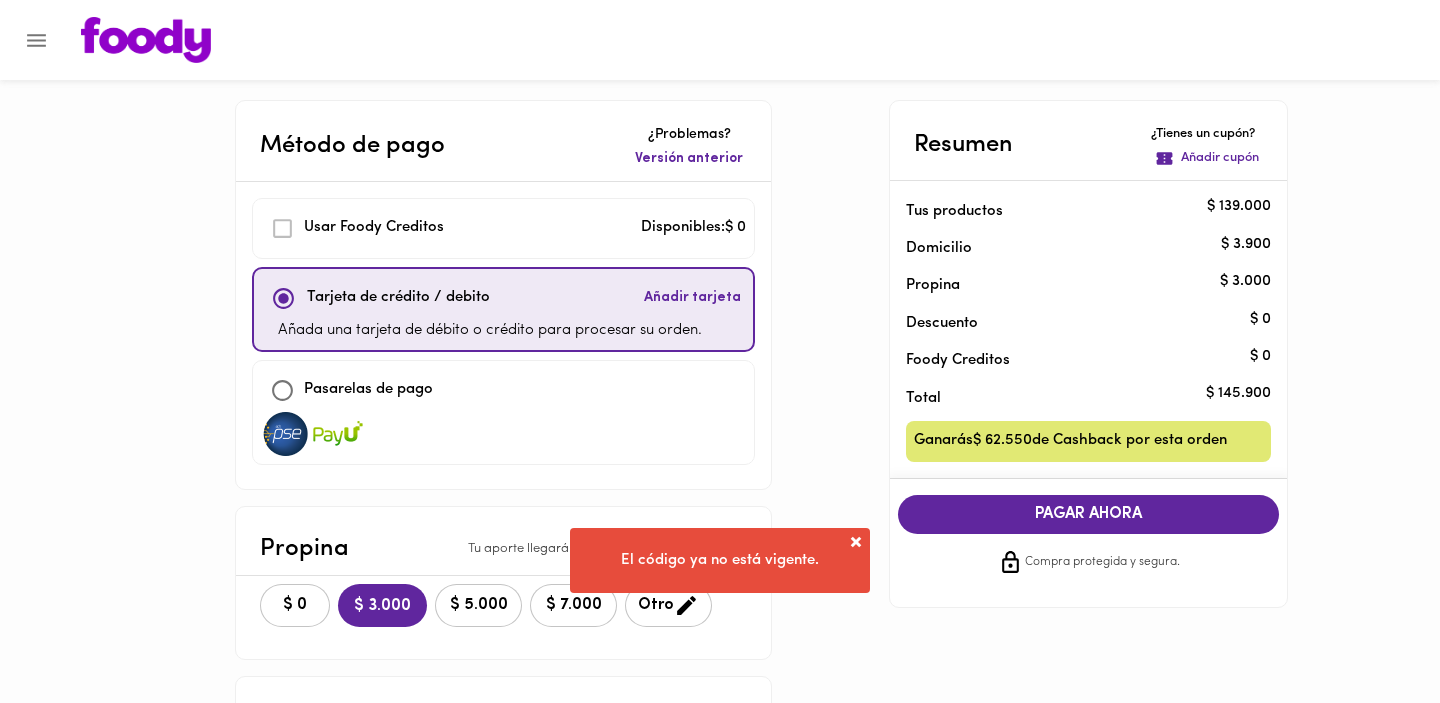 click on "Método de pago ¿Problemas? Versión anterior Usar Foody Creditos Disponibles:  $ 0 Tarjeta de crédito / debito Añadir tarjeta Añada una tarjeta de débito o crédito para procesar su orden. Pasarelas de pago Propina Tu aporte llegará a quienes hacen todo posible. $ 0 $ 3.000 $ 5.000 $ 7.000 Otro  Tus productos Vaciar el carrito  Entrega:  9:00 a 12:30 Dirección de entrega: calle 106 #18a-09 apto 402 Sopa de Lentejas $ 13.900 Ganarás  $ 6.950  de Cashback Sopa de Lentejas $ 13.900 Ganarás  $ 6.950  de Cashback Sopa de Lentejas $ 13.900 Ganarás  $ 6.950  de Cashback Ajiaco $ 13.900 Ganarás  $ 6.950  de Cashback Ajiaco $ 13.900 Ganarás  $ 6.950  de Cashback Ajiaco $ 13.900 Ganarás  $ 6.950  de Cashback Ajiaco $ 13.900 Ganarás  $ 6.950  de Cashback Ajiaco $ 13.900 Ganarás  $ 6.950  de Cashback Sopa de Lentejas $ 13.900 Ganarás  $ 6.950  de Cashback Sopa de Lentejas $ 13.900 Ganarás  $ 0  de Cashback Resumen ¿Tienes un cupón? Añadir cupón Tus productos $ 139.000 Domicilio $ 3.900 Propina $ 0" at bounding box center (720, 1147) 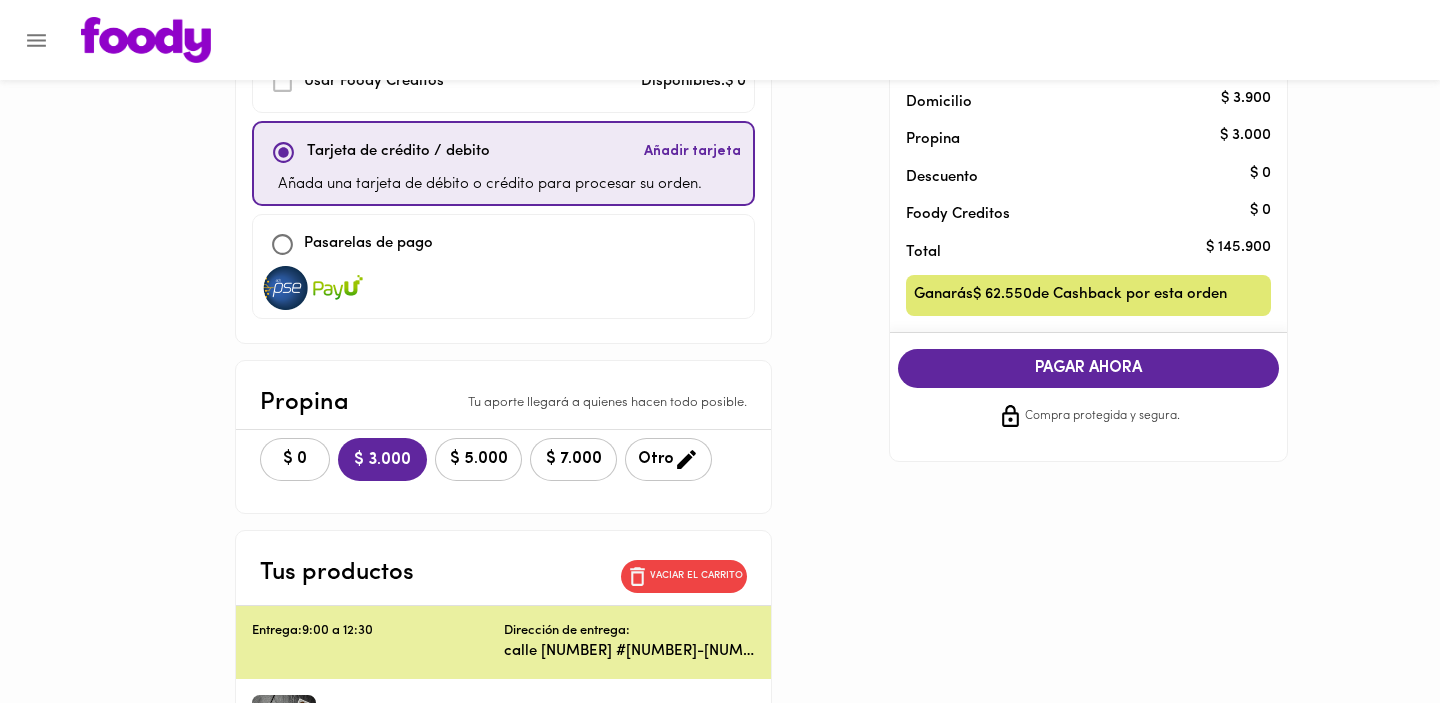 scroll, scrollTop: 147, scrollLeft: 0, axis: vertical 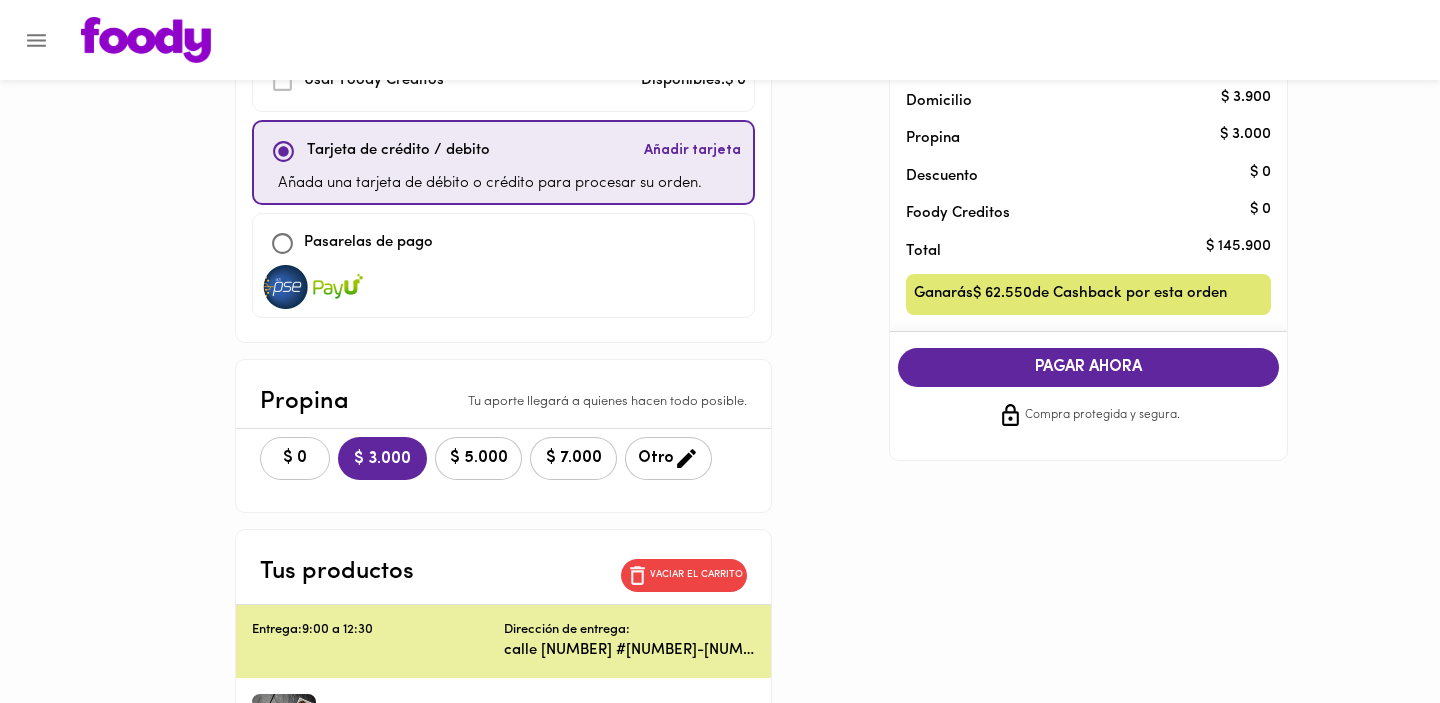 click on "$ 0" at bounding box center (295, 458) 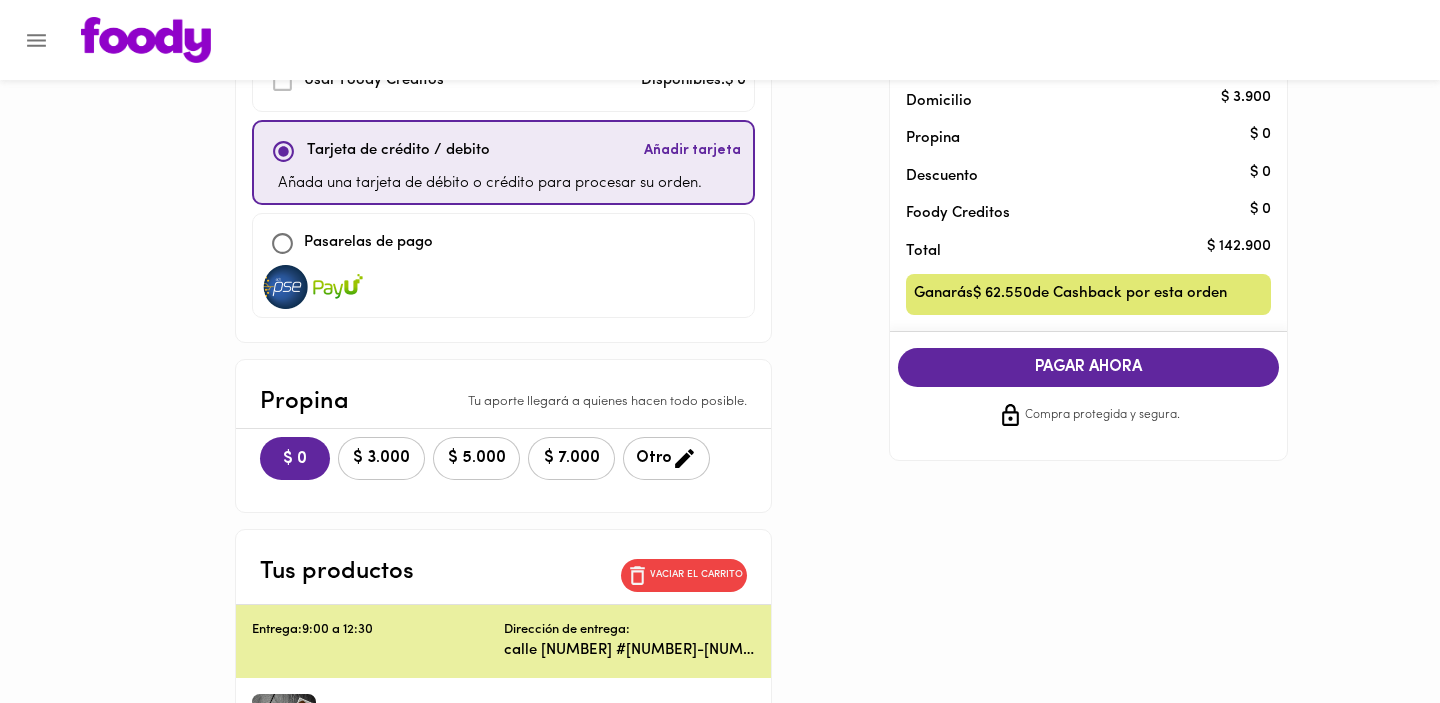click on "Método de pago ¿Problemas? Versión anterior Usar Foody Creditos Disponibles:  $ 0 Tarjeta de crédito / debito Añadir tarjeta Añada una tarjeta de débito o crédito para procesar su orden. Pasarelas de pago Propina Tu aporte llegará a quienes hacen todo posible. $ 0 $ 3.000 $ 5.000 $ 7.000 Otro  Tus productos Vaciar el carrito  Entrega:  9:00 a 12:30 Dirección de entrega: calle 106 #18a-09 apto 402 Sopa de Lentejas $ 13.900 Ganarás  $ 6.950  de Cashback Sopa de Lentejas $ 13.900 Ganarás  $ 6.950  de Cashback Sopa de Lentejas $ 13.900 Ganarás  $ 6.950  de Cashback Ajiaco $ 13.900 Ganarás  $ 6.950  de Cashback Ajiaco $ 13.900 Ganarás  $ 6.950  de Cashback Ajiaco $ 13.900 Ganarás  $ 6.950  de Cashback Ajiaco $ 13.900 Ganarás  $ 6.950  de Cashback Ajiaco $ 13.900 Ganarás  $ 6.950  de Cashback Sopa de Lentejas $ 13.900 Ganarás  $ 6.950  de Cashback Sopa de Lentejas $ 13.900 Ganarás  $ 0  de Cashback Resumen ¿Tienes un cupón? Añadir cupón Tus productos $ 139.000 Domicilio $ 3.900 Propina $ 0" at bounding box center (720, 1000) 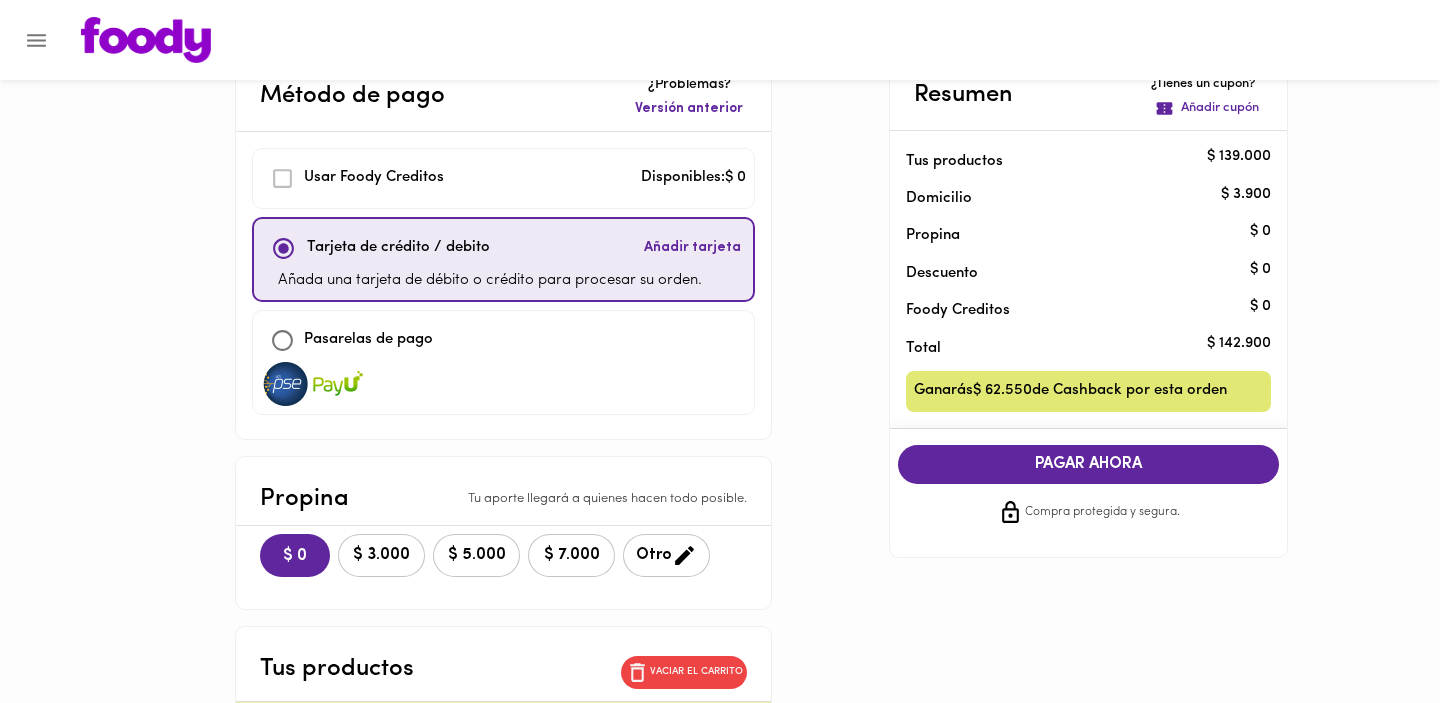 scroll, scrollTop: 56, scrollLeft: 0, axis: vertical 